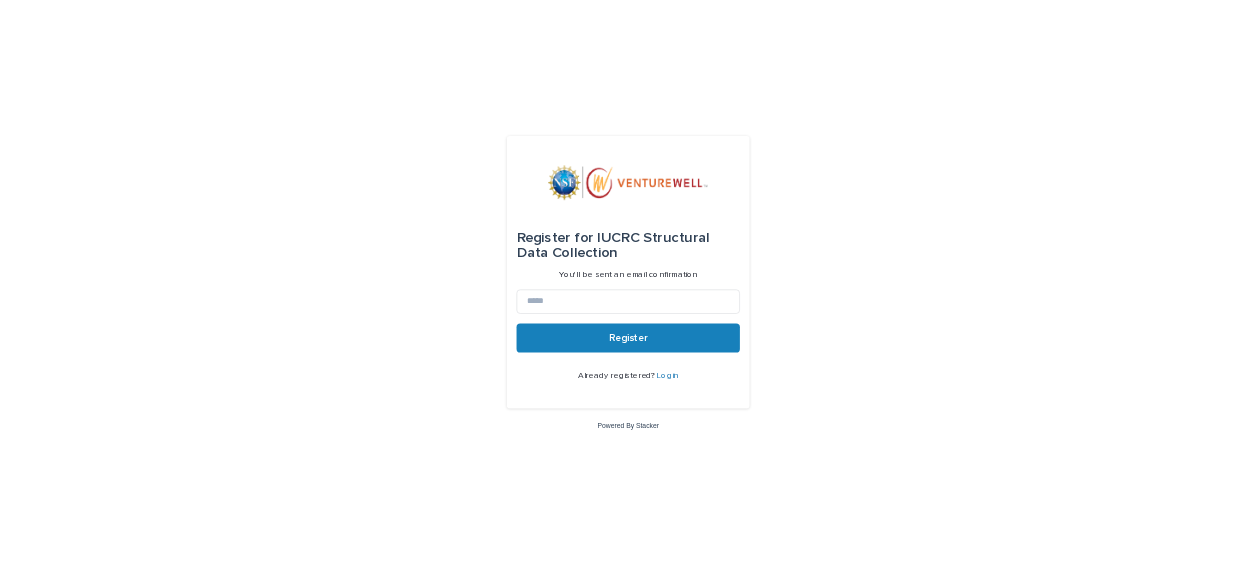 scroll, scrollTop: 0, scrollLeft: 0, axis: both 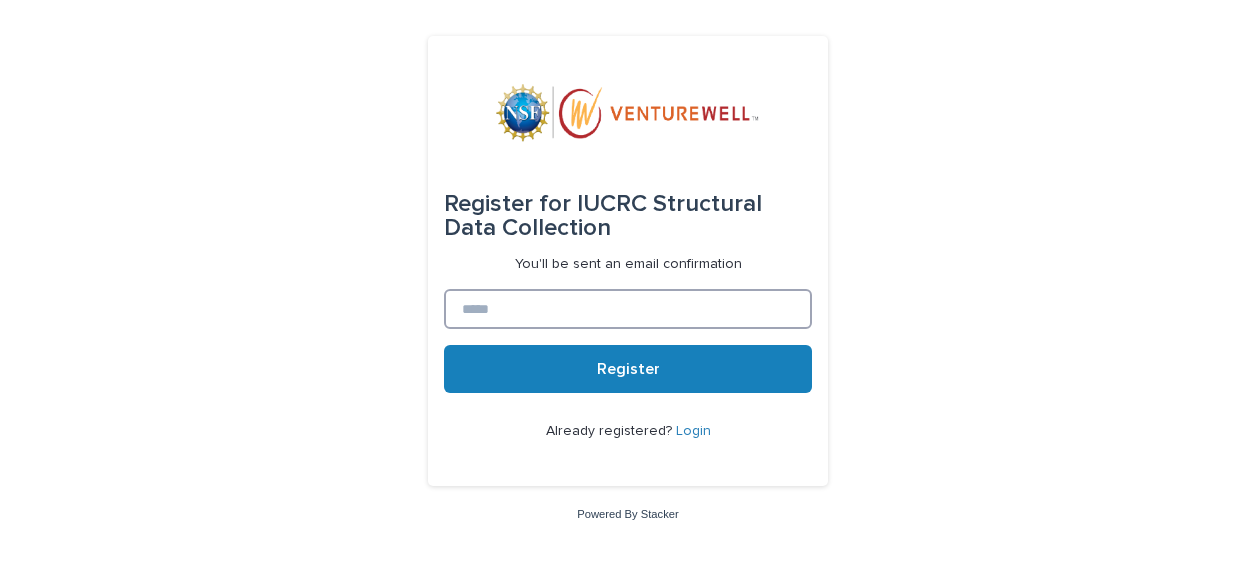 click at bounding box center [628, 309] 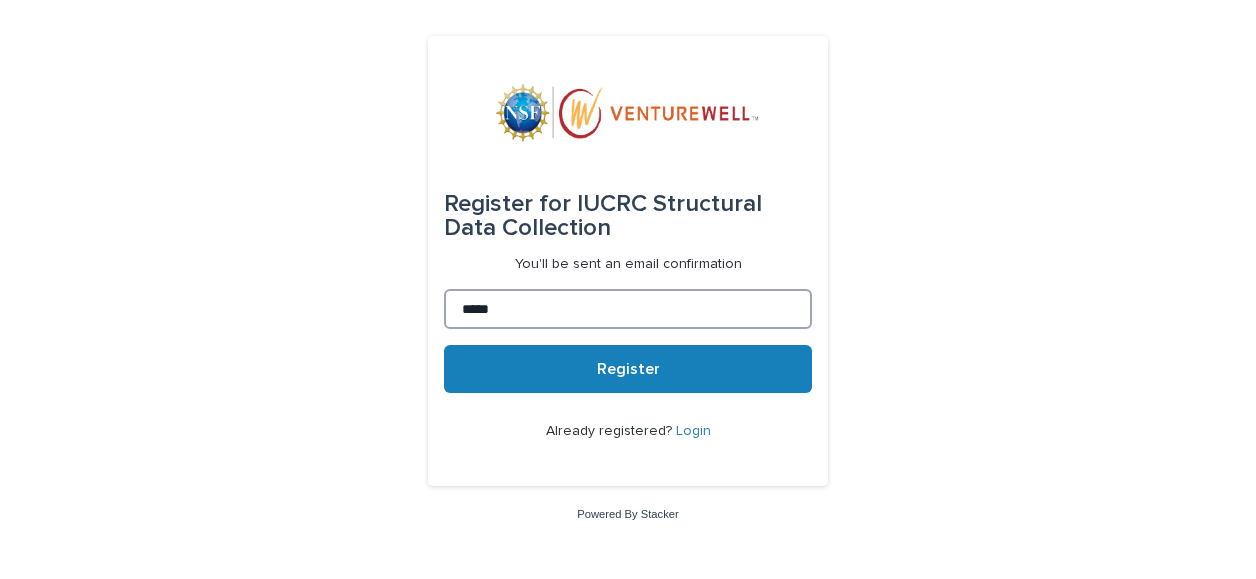 type on "*****" 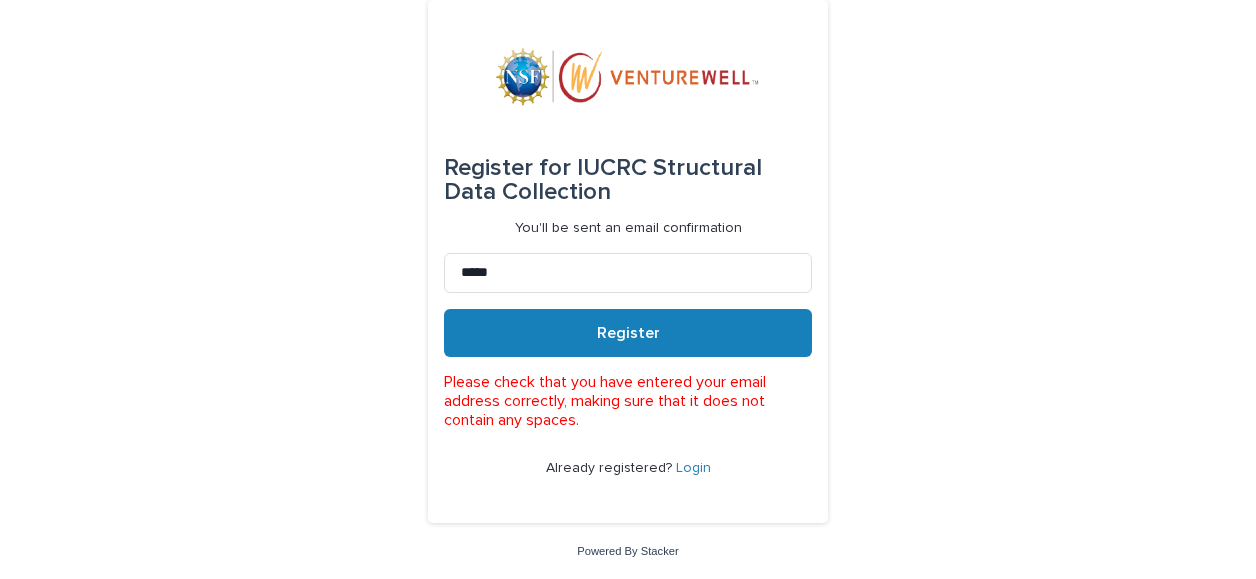 click on "Register for   IUCRC Structural Data Collection" at bounding box center (628, 180) 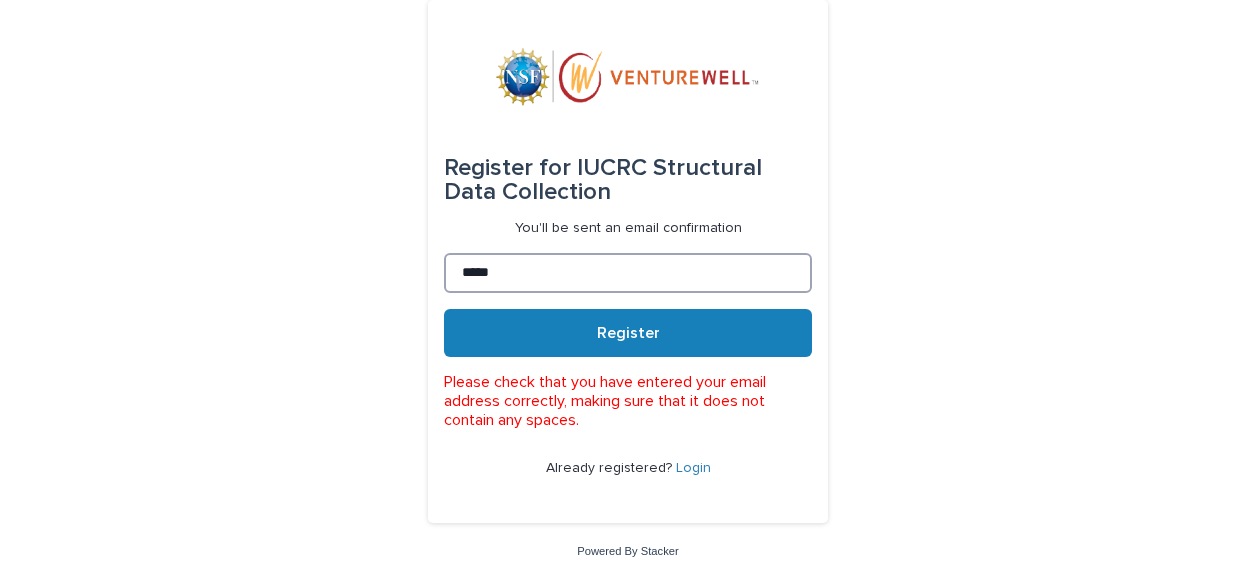 click on "*****" at bounding box center [628, 273] 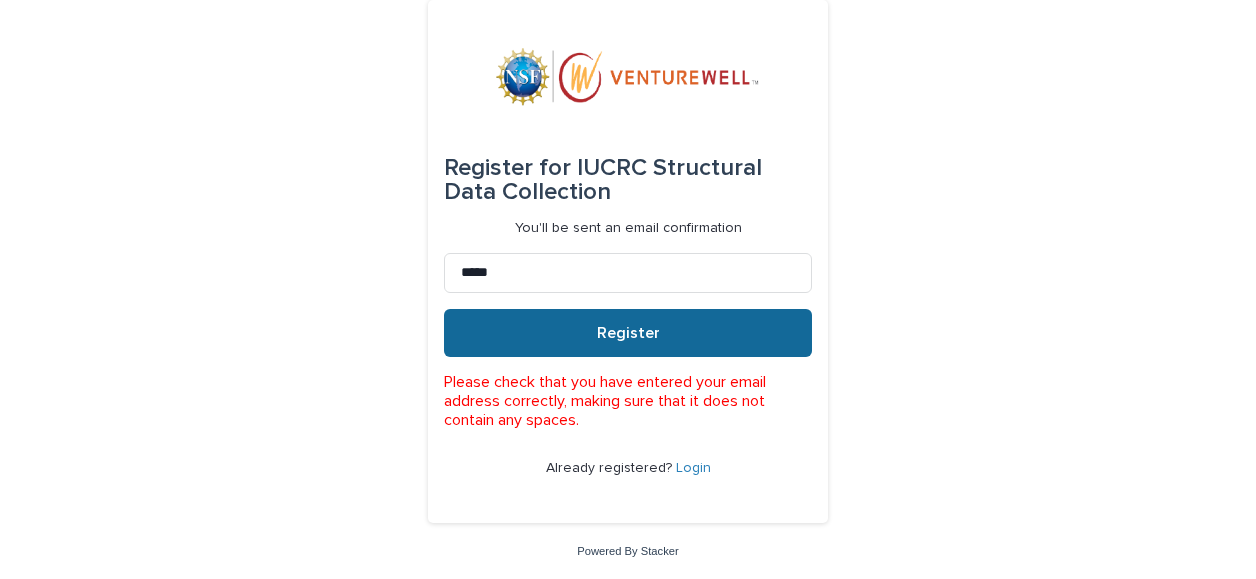 click on "Register" at bounding box center (628, 333) 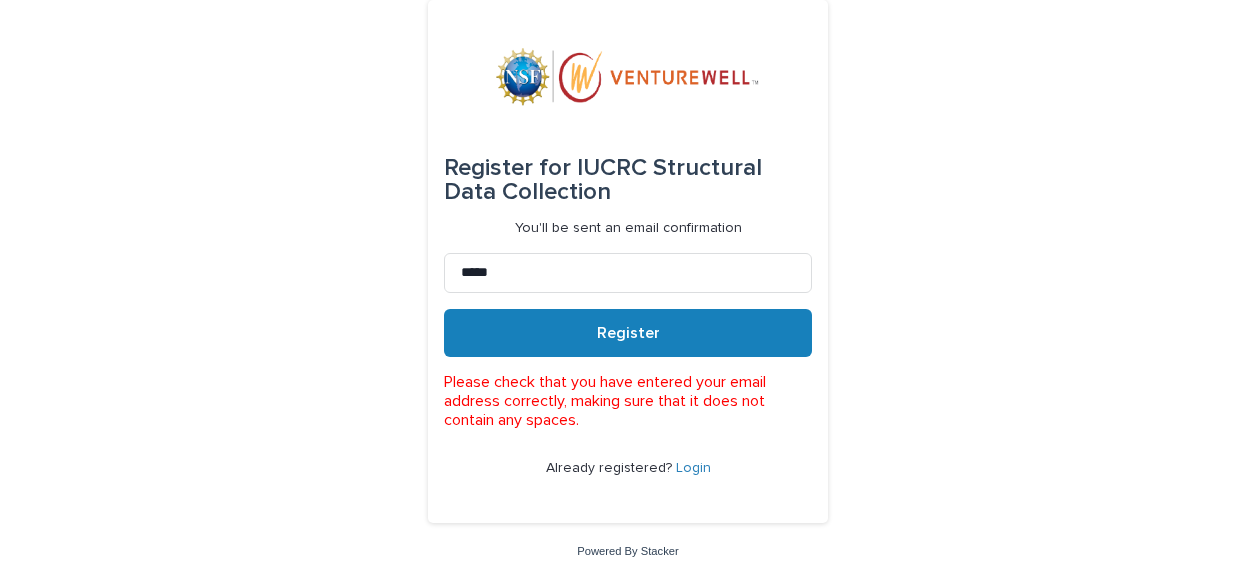 click on "Login" at bounding box center (693, 468) 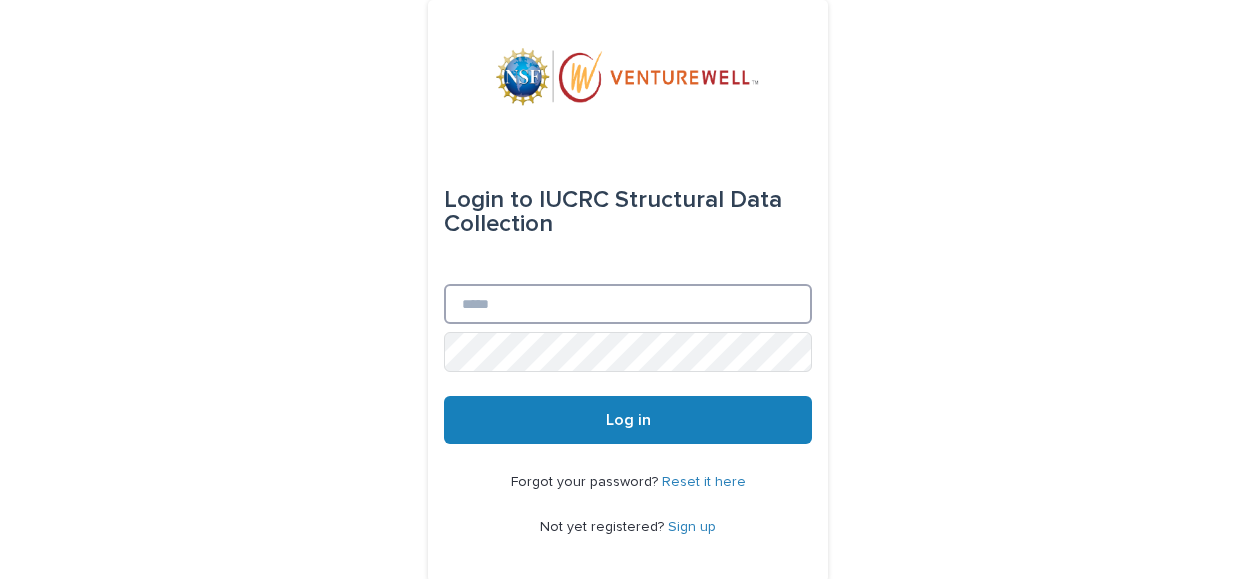click on "Email" at bounding box center [628, 304] 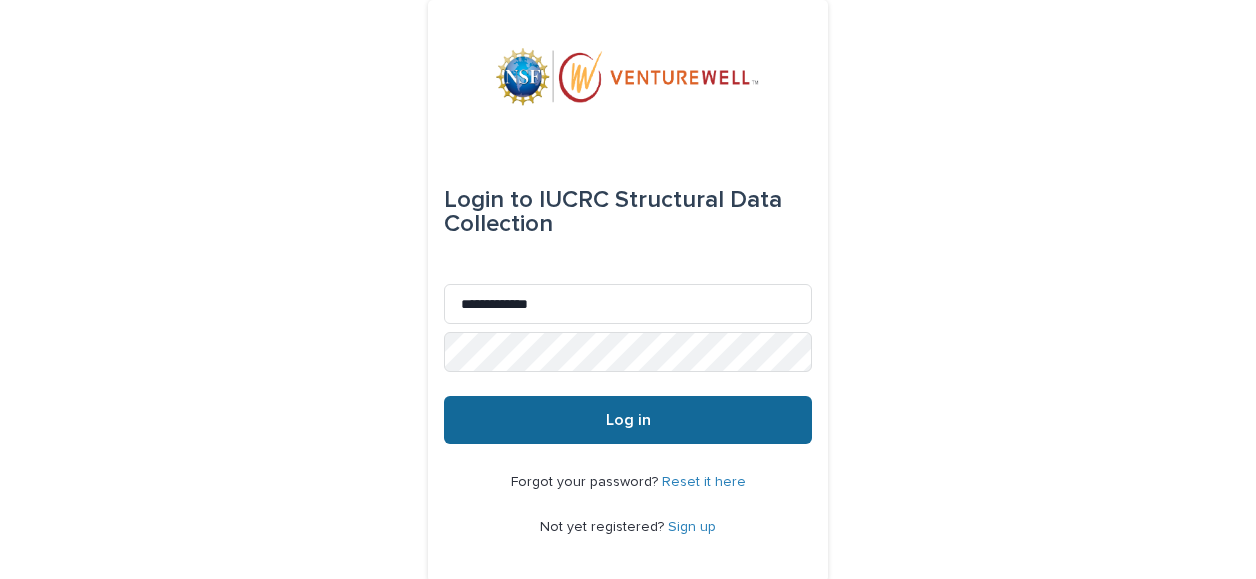 click on "Log in" at bounding box center (628, 420) 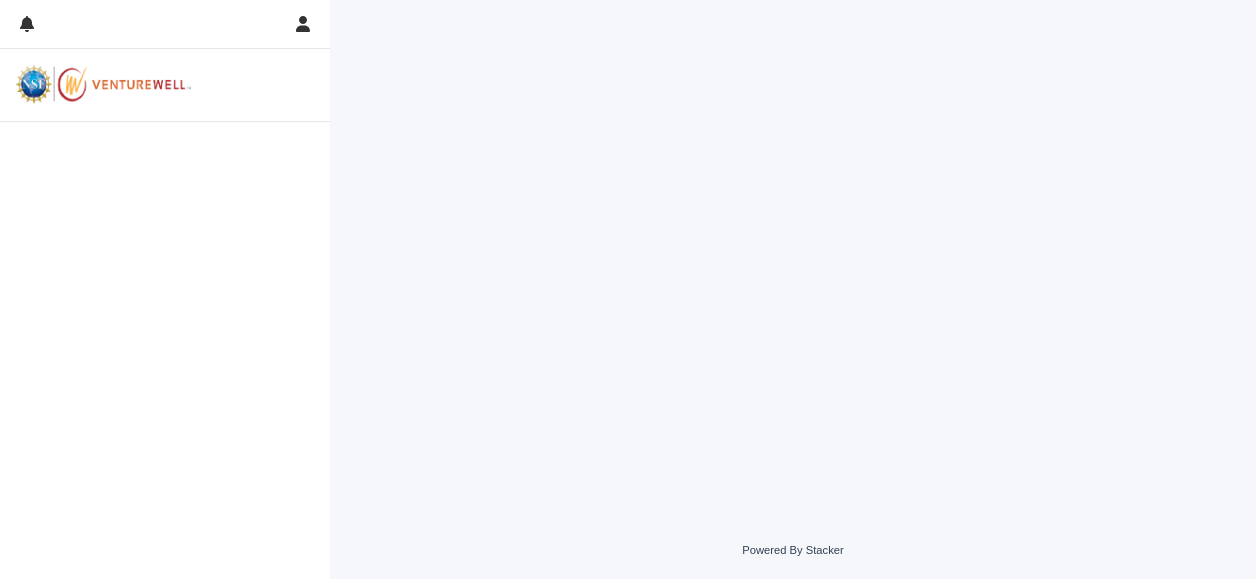 scroll, scrollTop: 0, scrollLeft: 0, axis: both 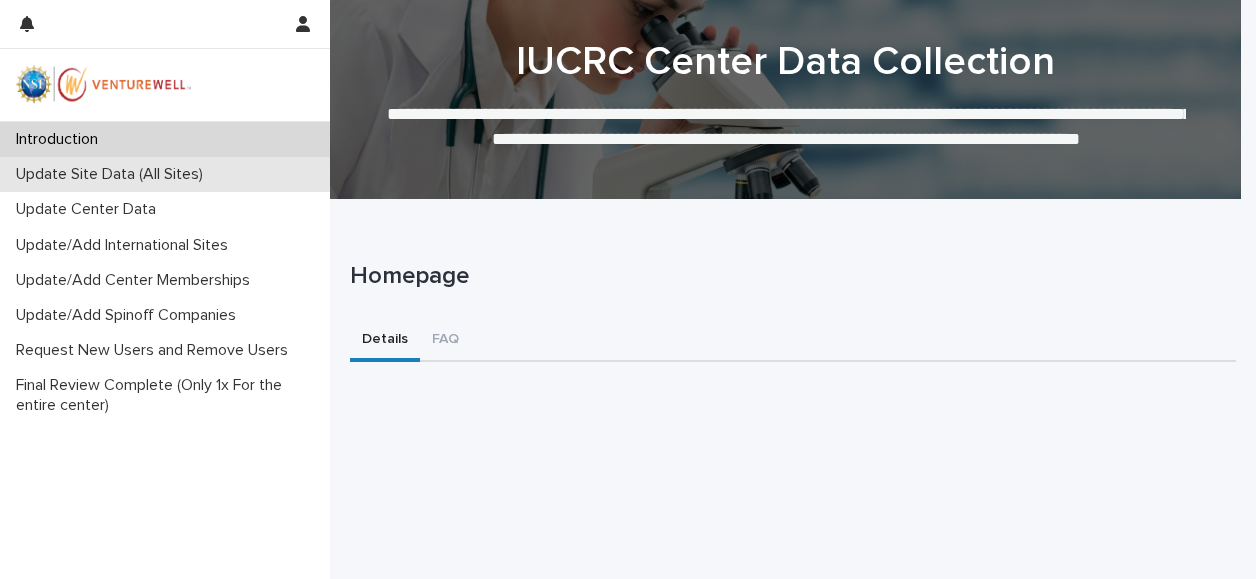 click on "Update Site Data (All Sites)" at bounding box center [113, 174] 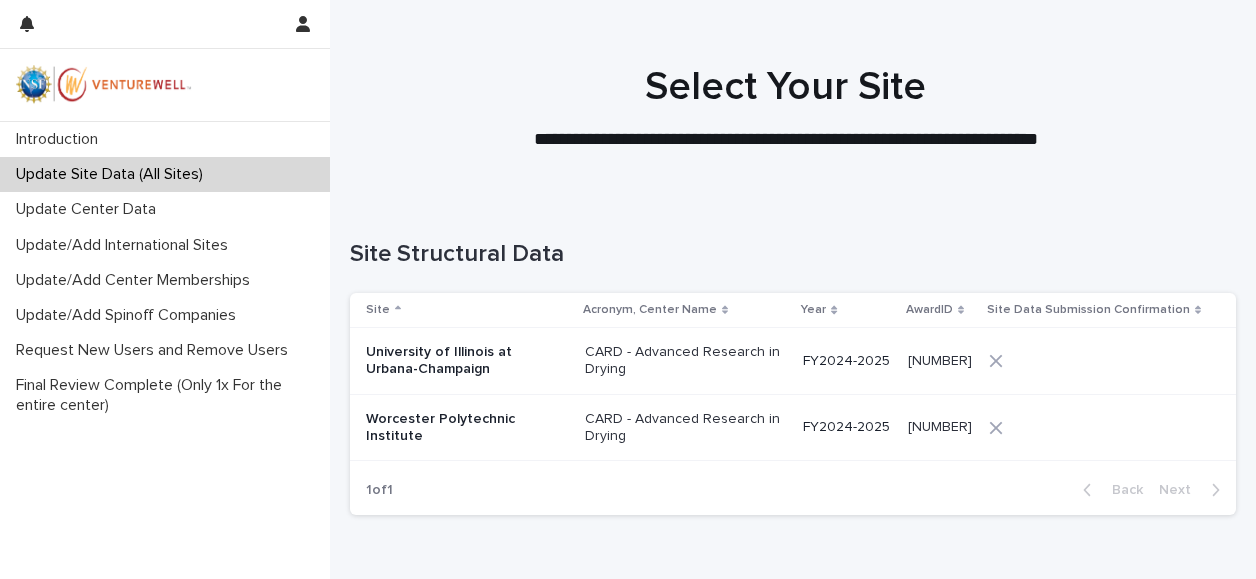 click on "Worcester Polytechnic Institute" at bounding box center [466, 428] 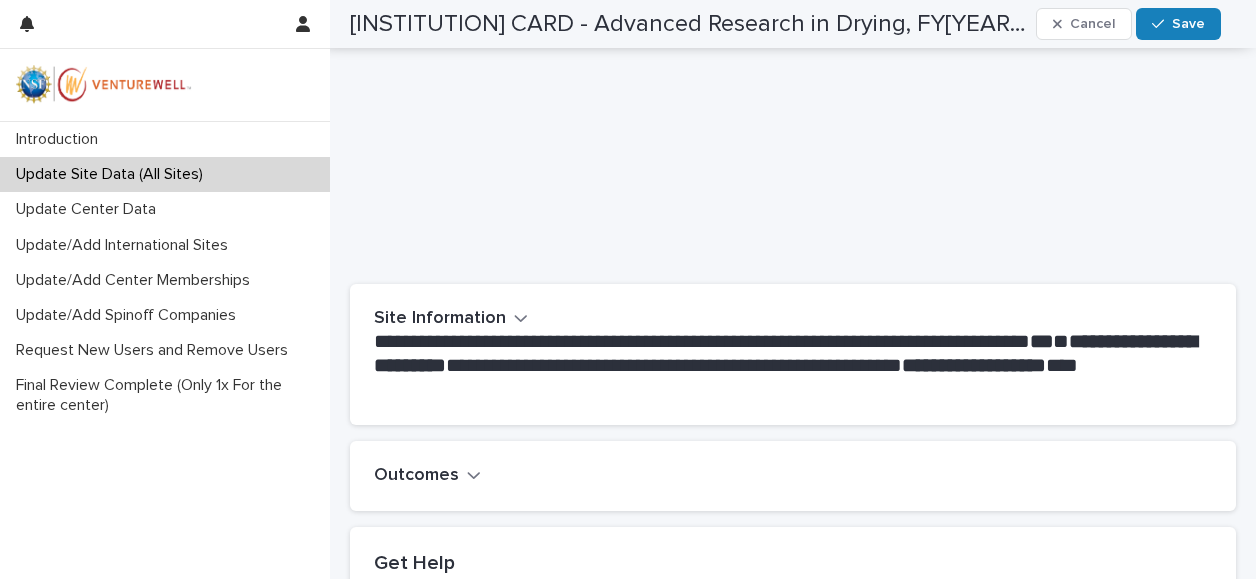 scroll, scrollTop: 91, scrollLeft: 0, axis: vertical 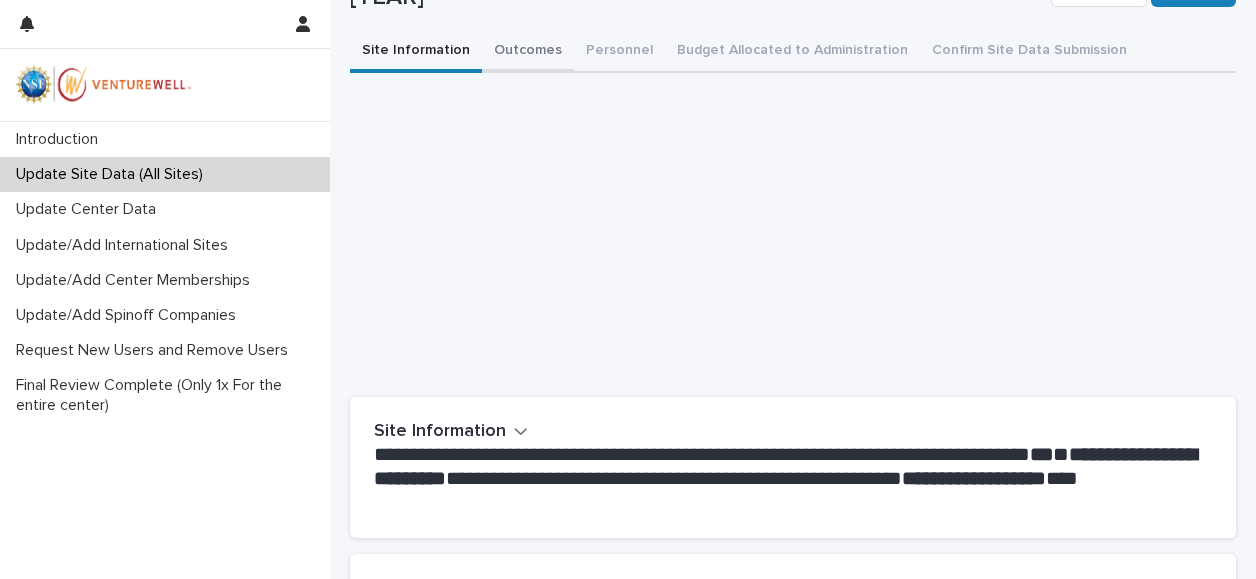 click on "**********" at bounding box center [793, 426] 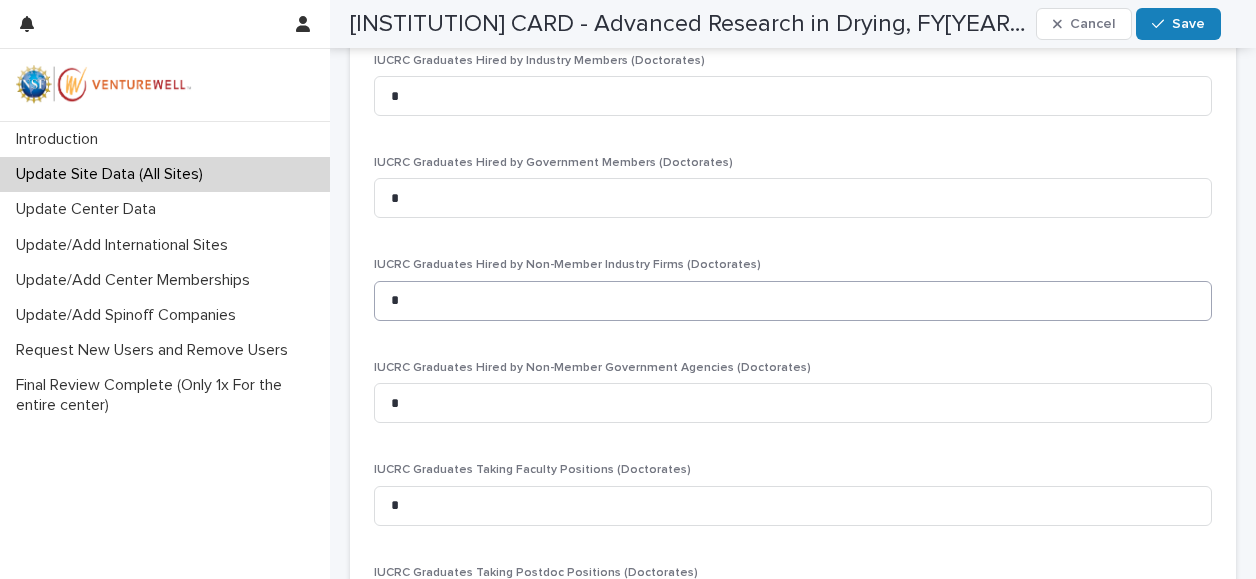 scroll, scrollTop: 3701, scrollLeft: 0, axis: vertical 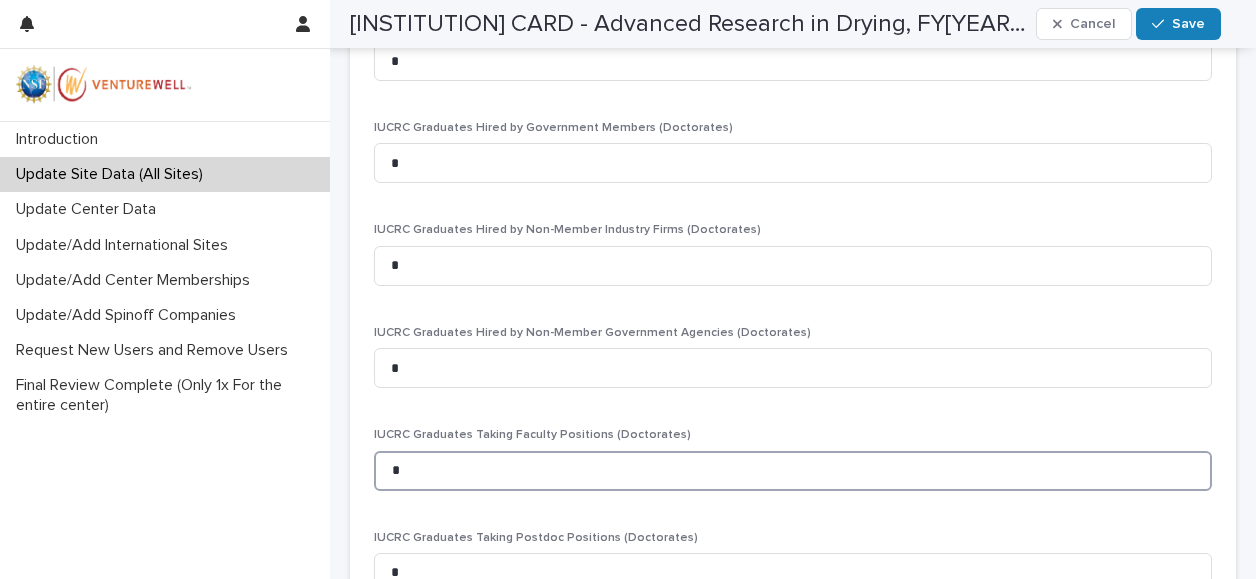 drag, startPoint x: 410, startPoint y: 471, endPoint x: 382, endPoint y: 471, distance: 28 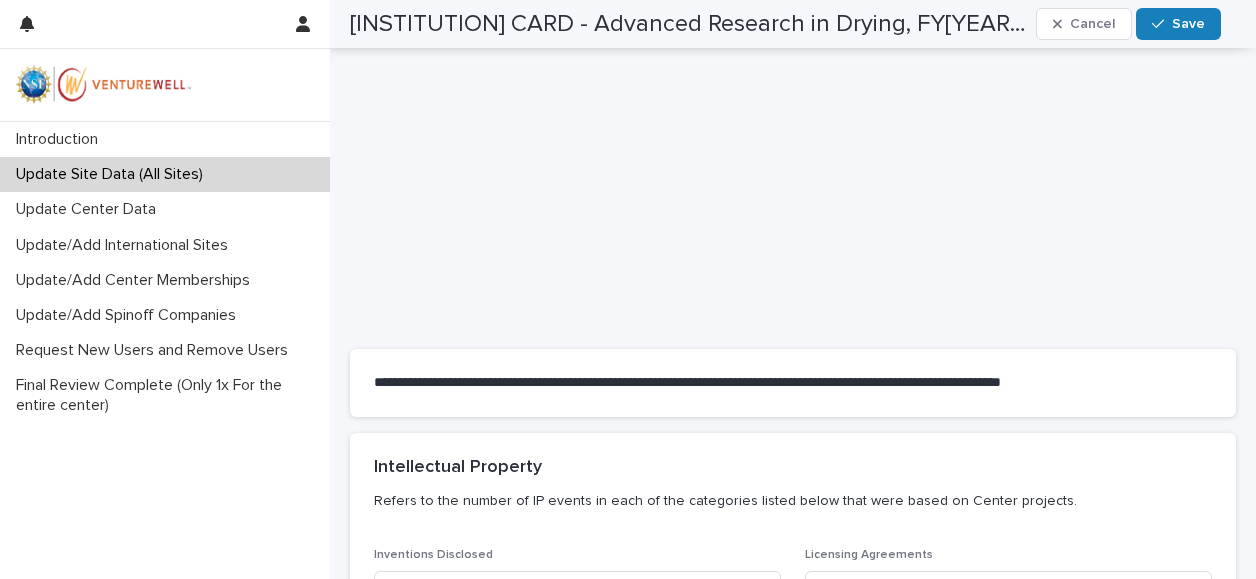 scroll, scrollTop: 0, scrollLeft: 0, axis: both 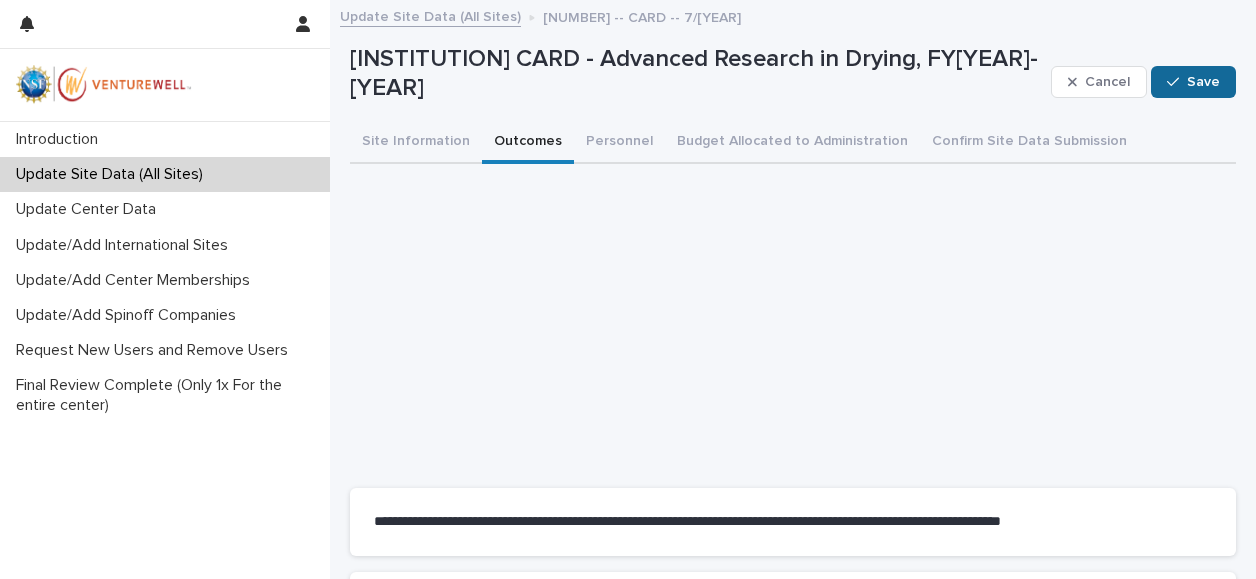 type on "*" 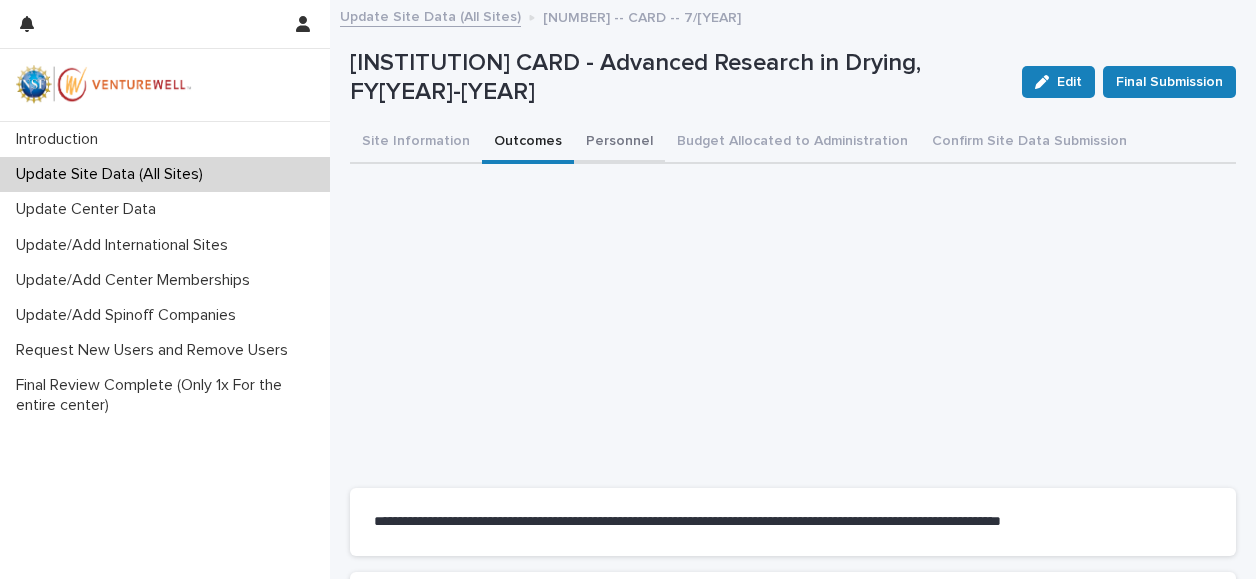 click on "Personnel" at bounding box center [619, 143] 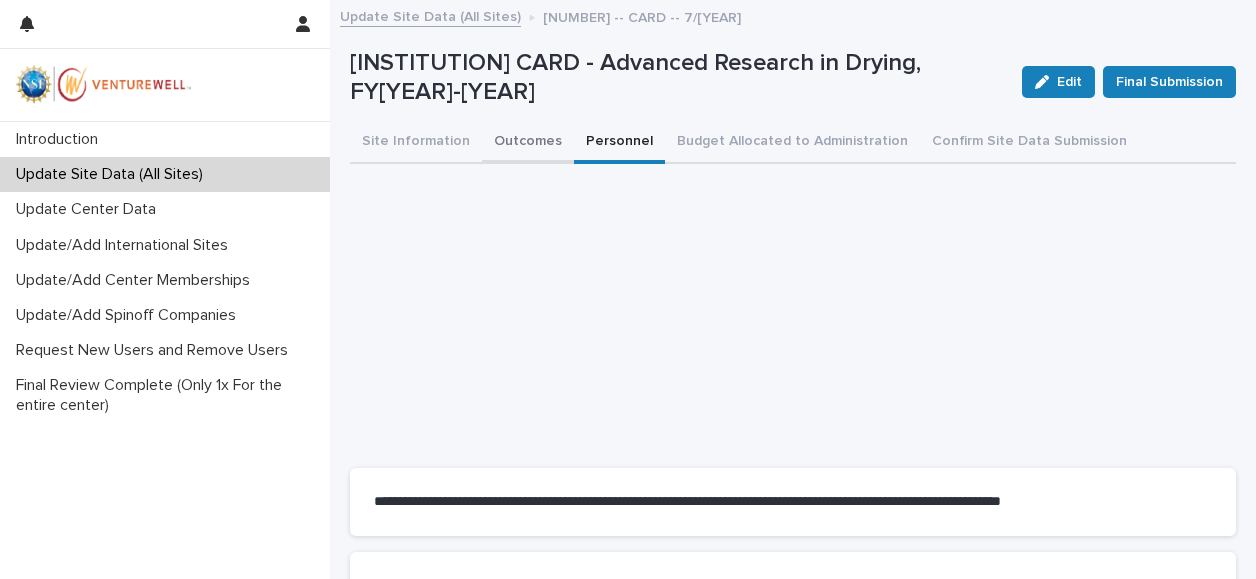 click on "Outcomes" at bounding box center (528, 143) 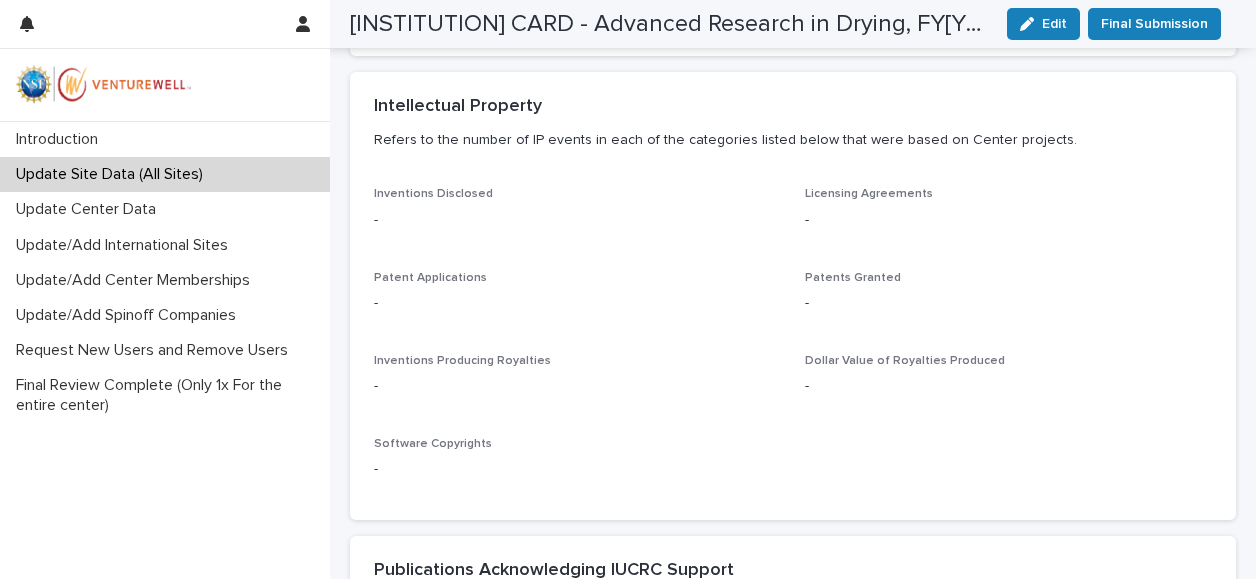 scroll, scrollTop: 0, scrollLeft: 0, axis: both 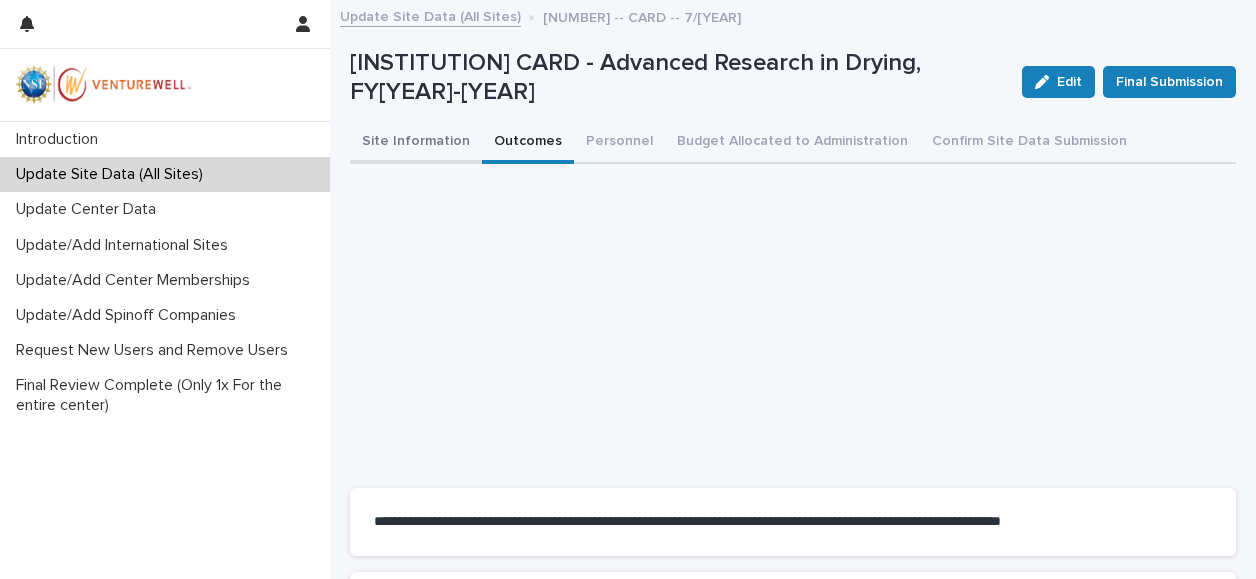 click on "Site Information" at bounding box center (416, 143) 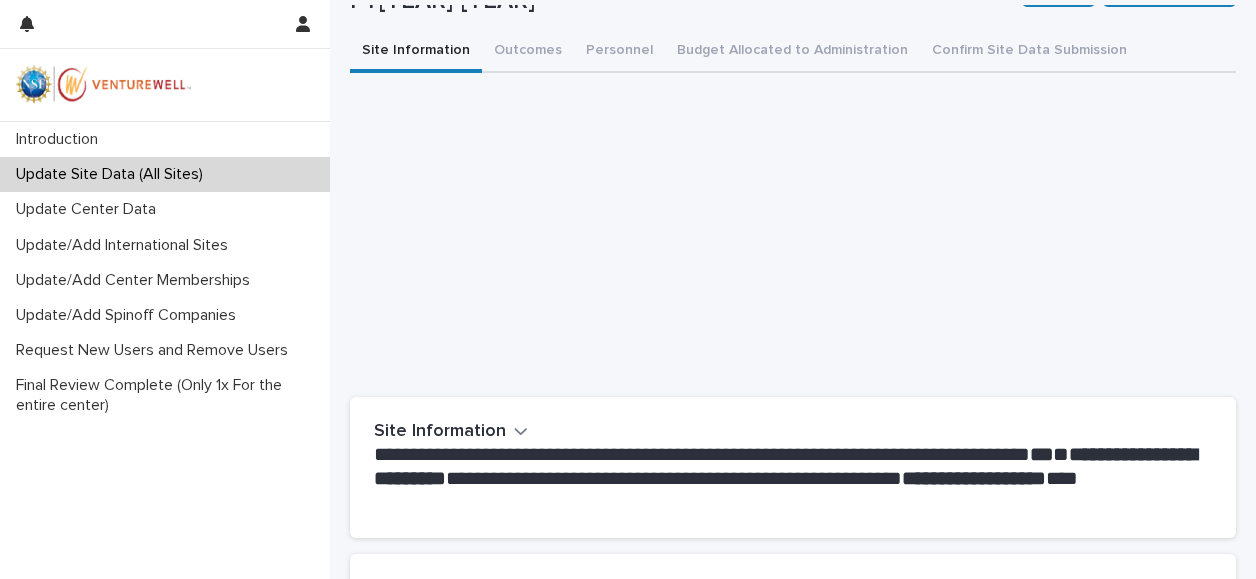scroll, scrollTop: 0, scrollLeft: 0, axis: both 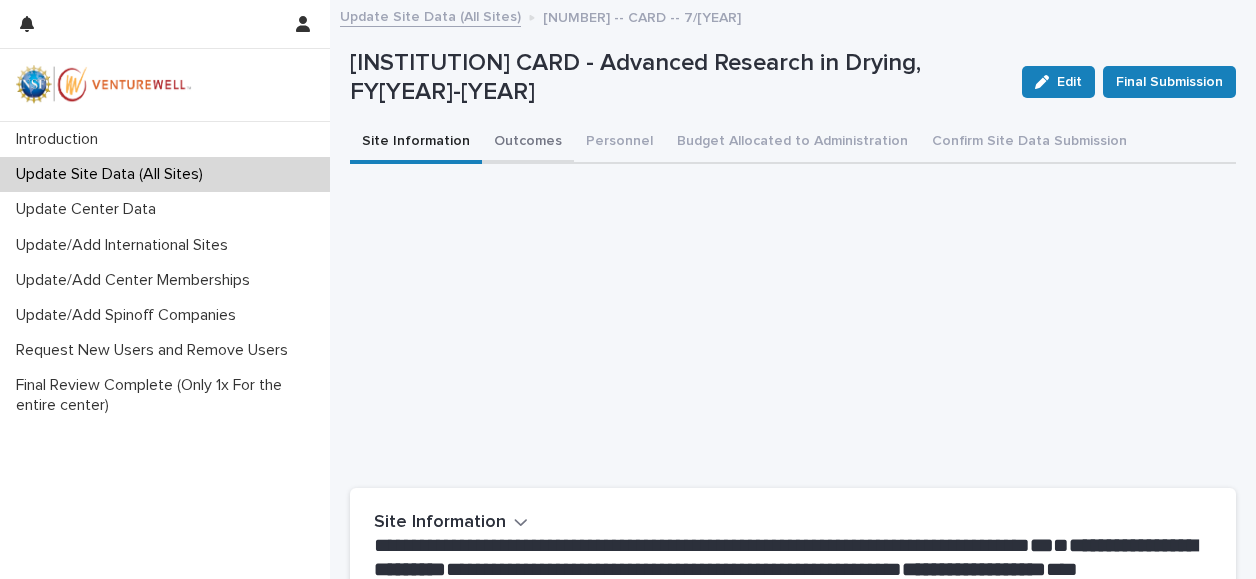click on "Outcomes" at bounding box center [528, 143] 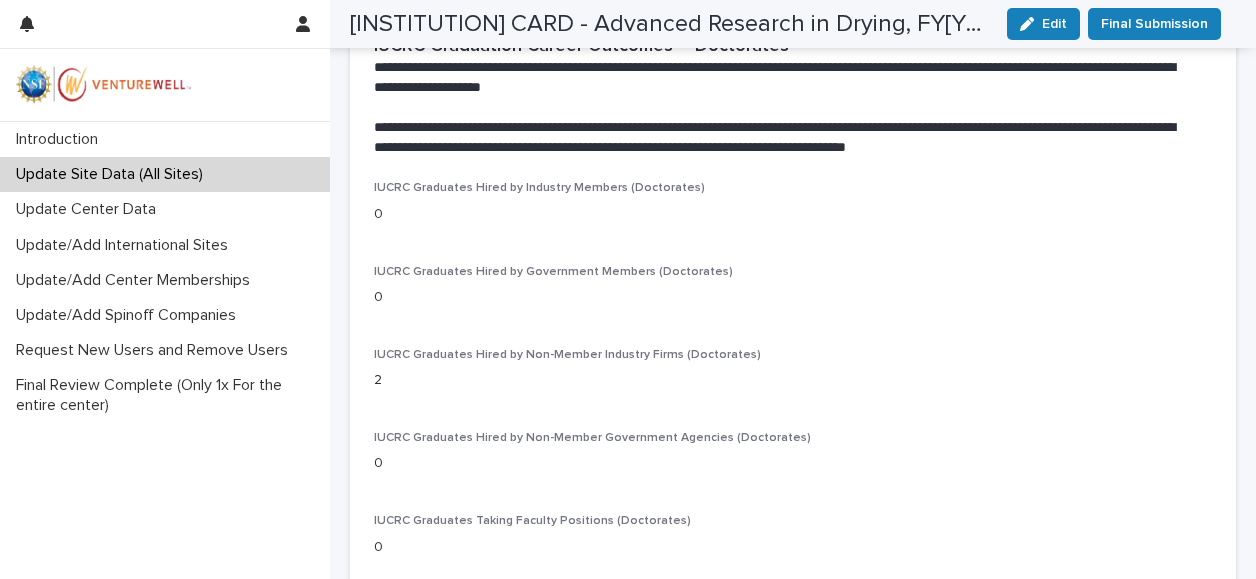 scroll, scrollTop: 3000, scrollLeft: 0, axis: vertical 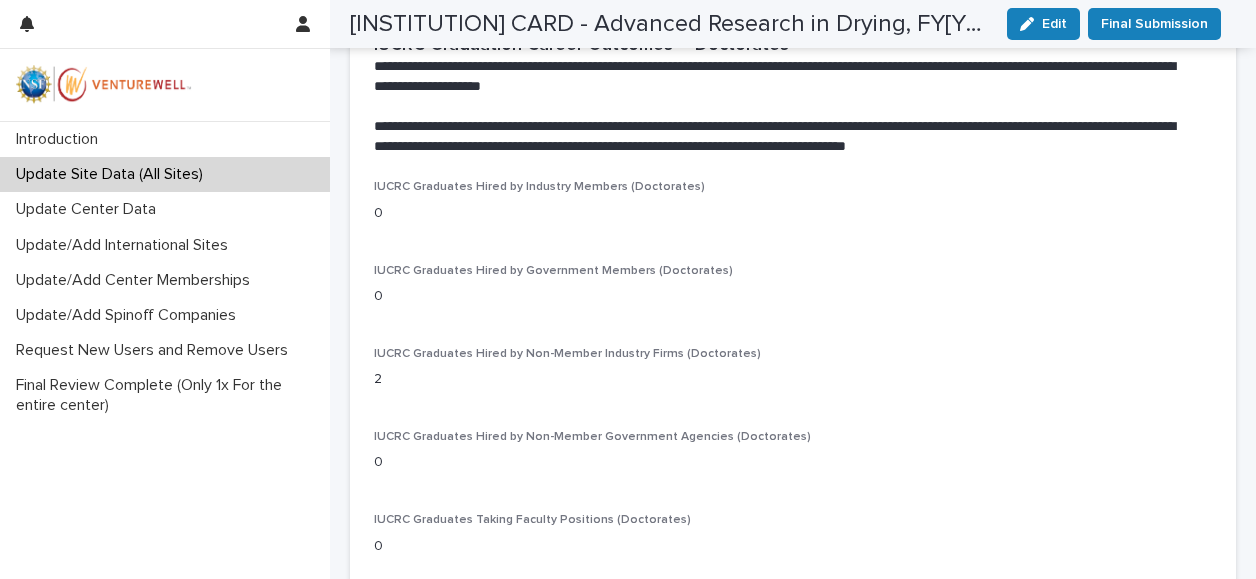 click on "0" at bounding box center [793, 213] 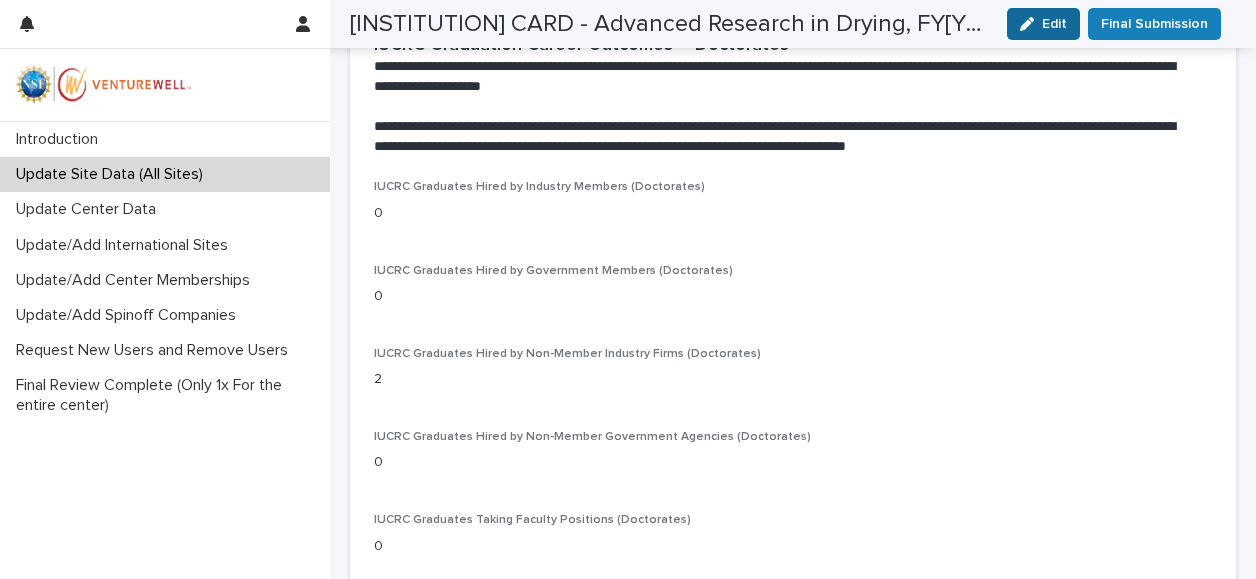 click on "Edit" at bounding box center (1054, 24) 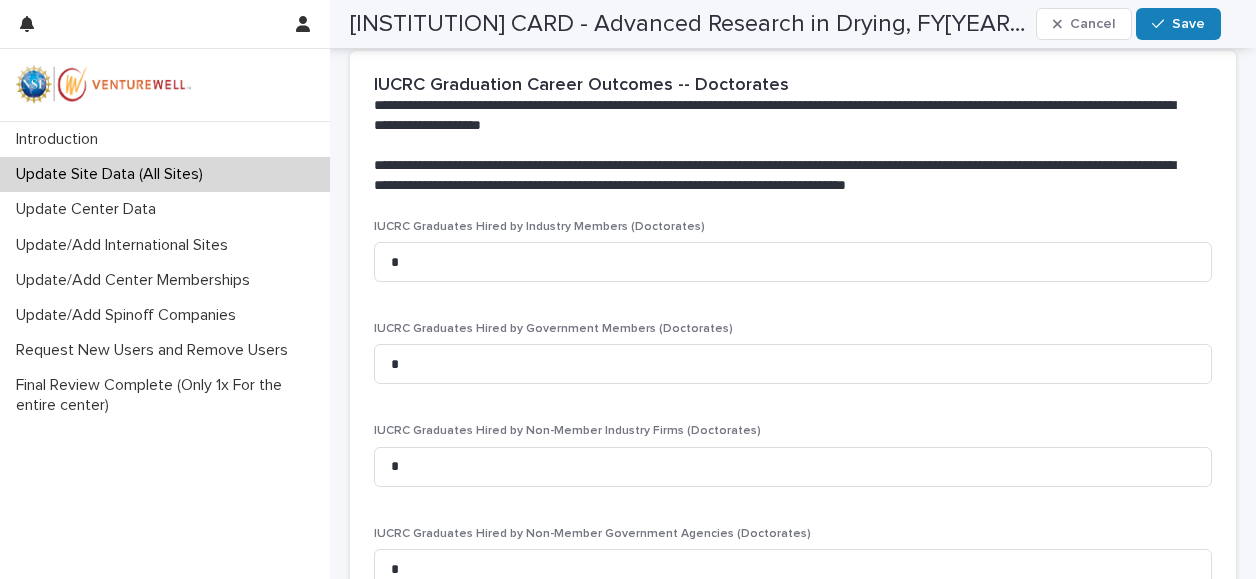 scroll, scrollTop: 3600, scrollLeft: 0, axis: vertical 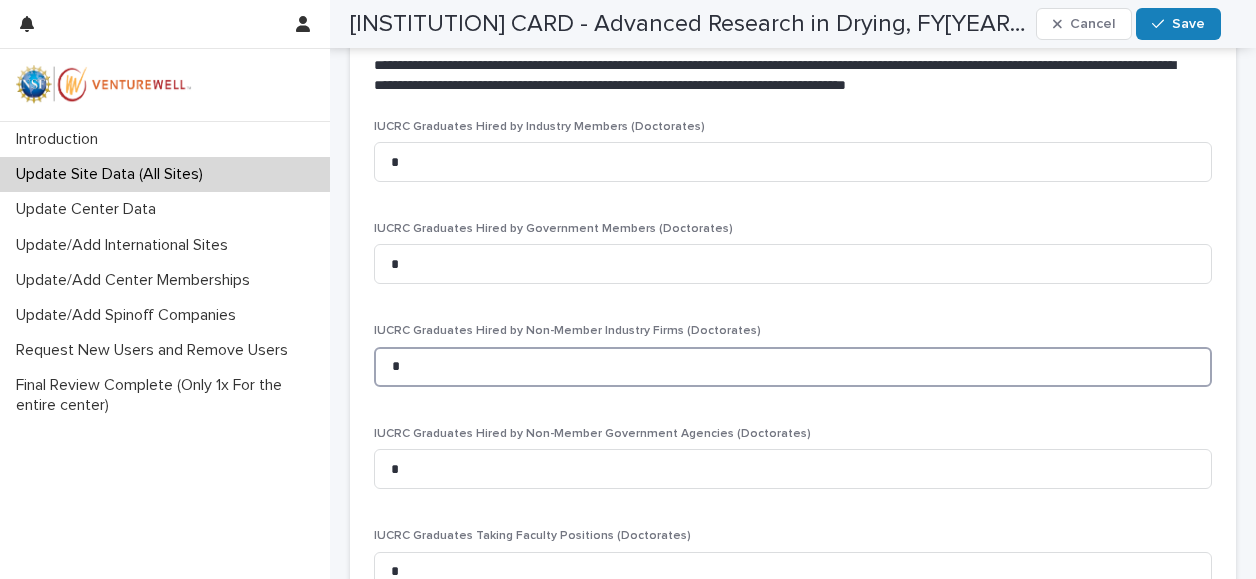 drag, startPoint x: 406, startPoint y: 368, endPoint x: 386, endPoint y: 367, distance: 20.024984 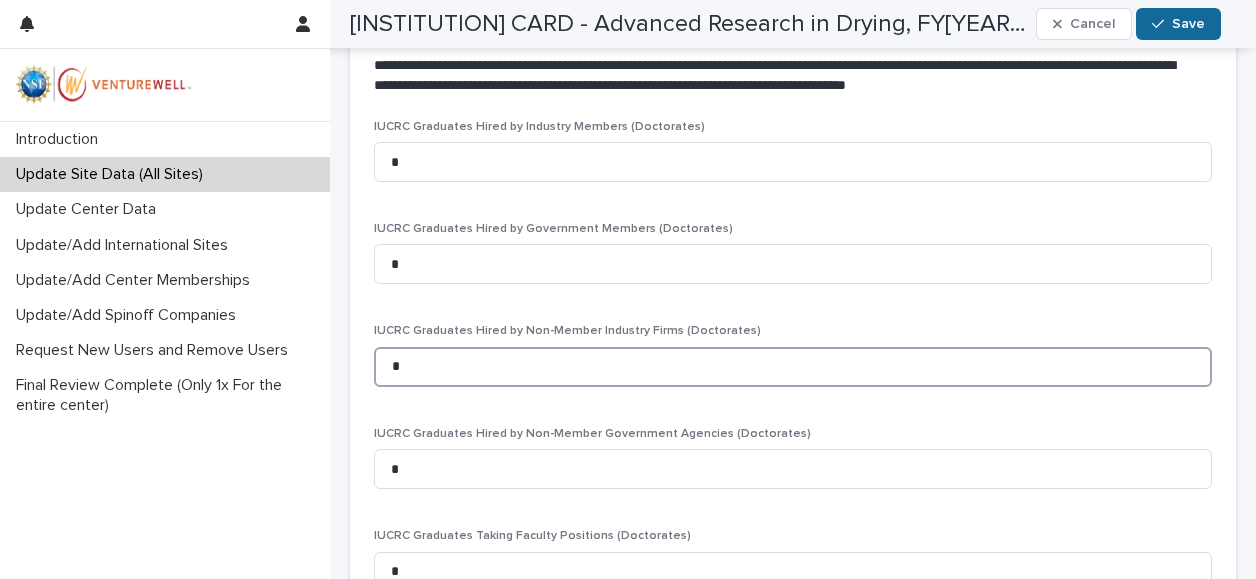 type on "*" 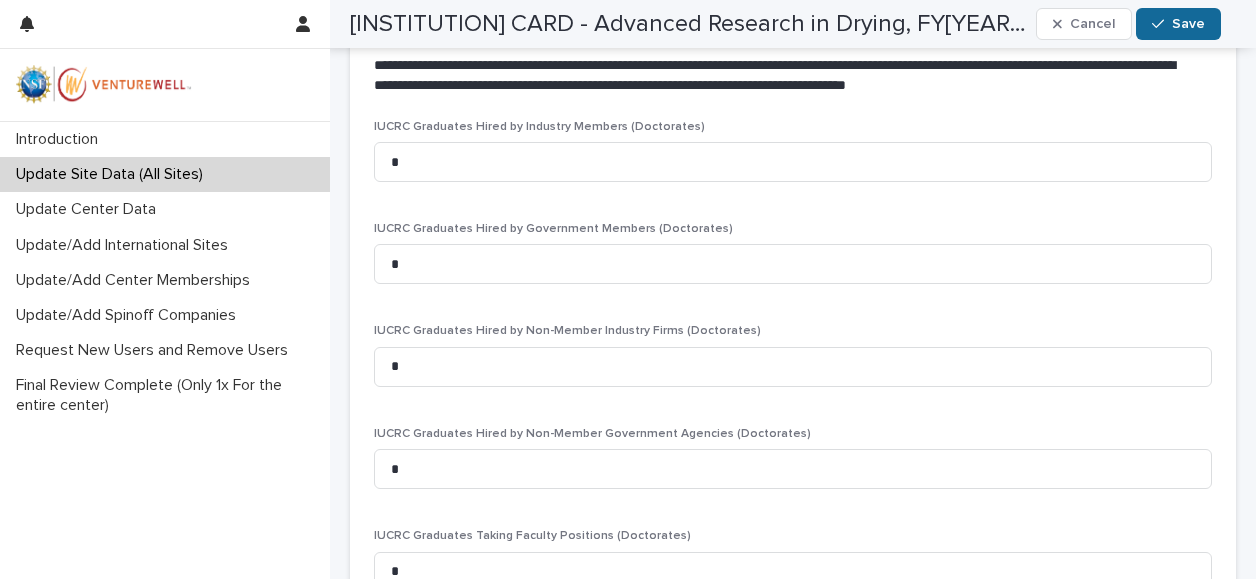 click on "Save" at bounding box center (1188, 24) 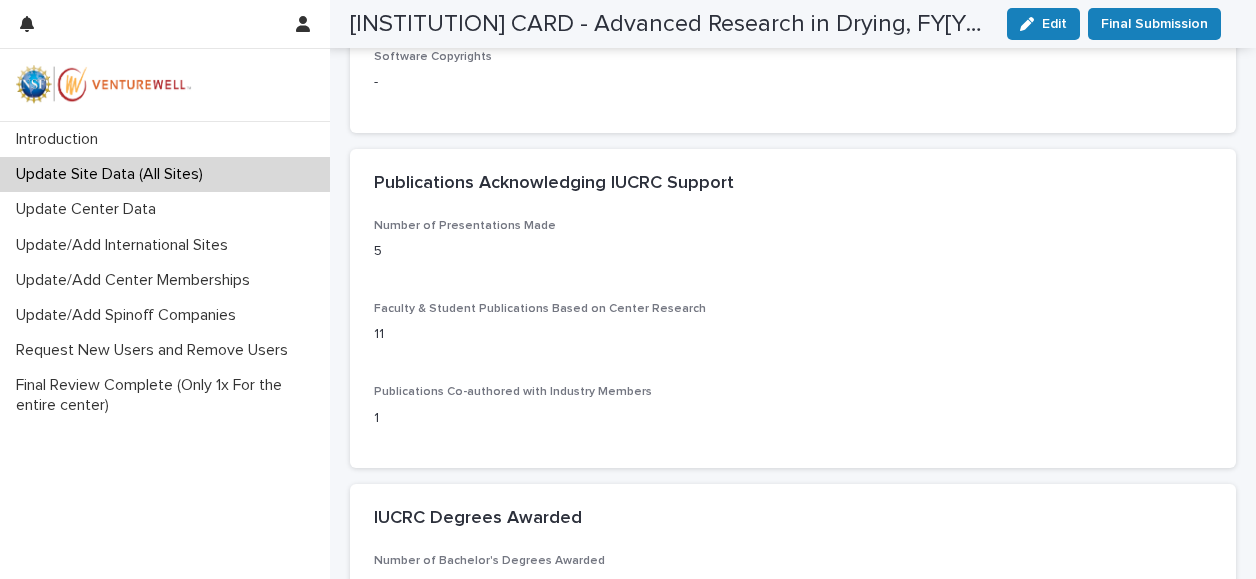scroll, scrollTop: 856, scrollLeft: 0, axis: vertical 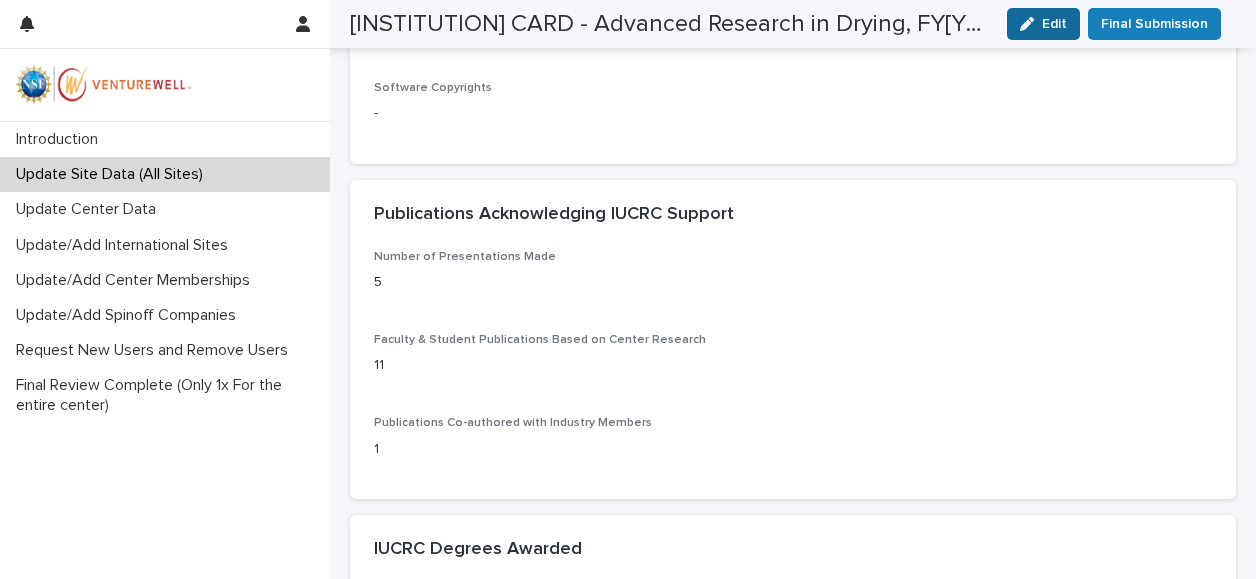 click on "Edit" at bounding box center (1054, 24) 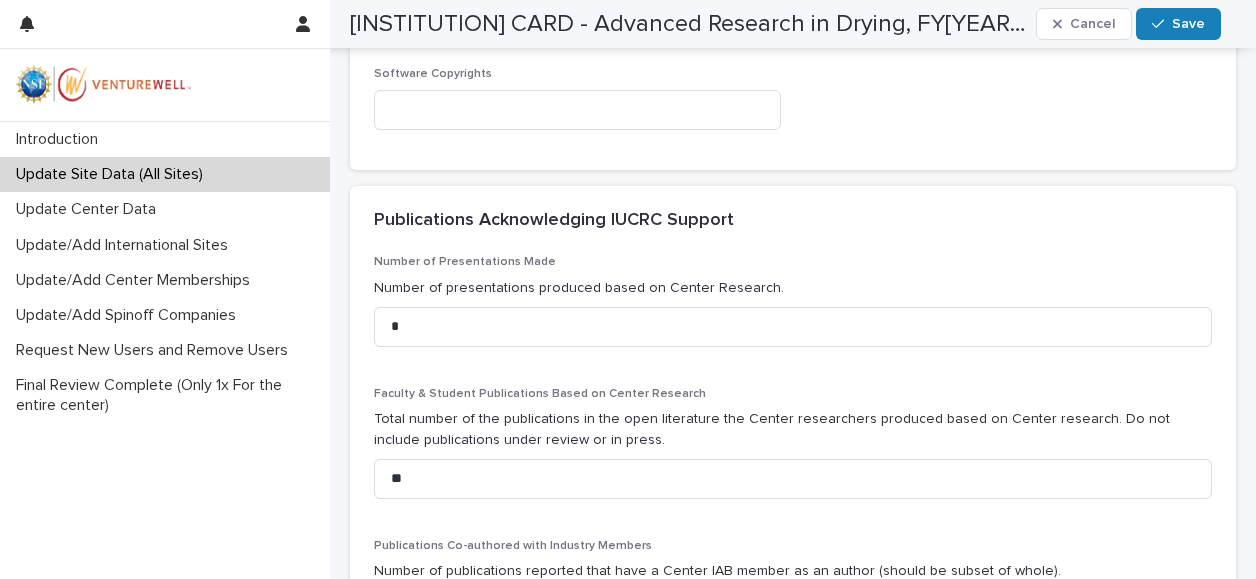 scroll, scrollTop: 1056, scrollLeft: 0, axis: vertical 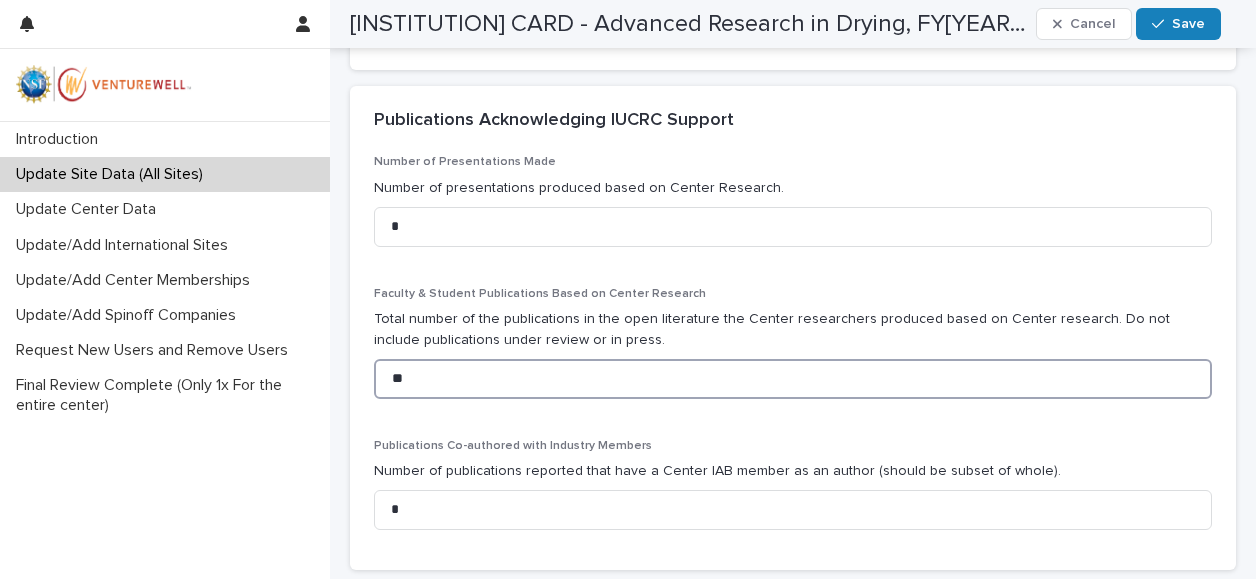 click on "**" at bounding box center (793, 379) 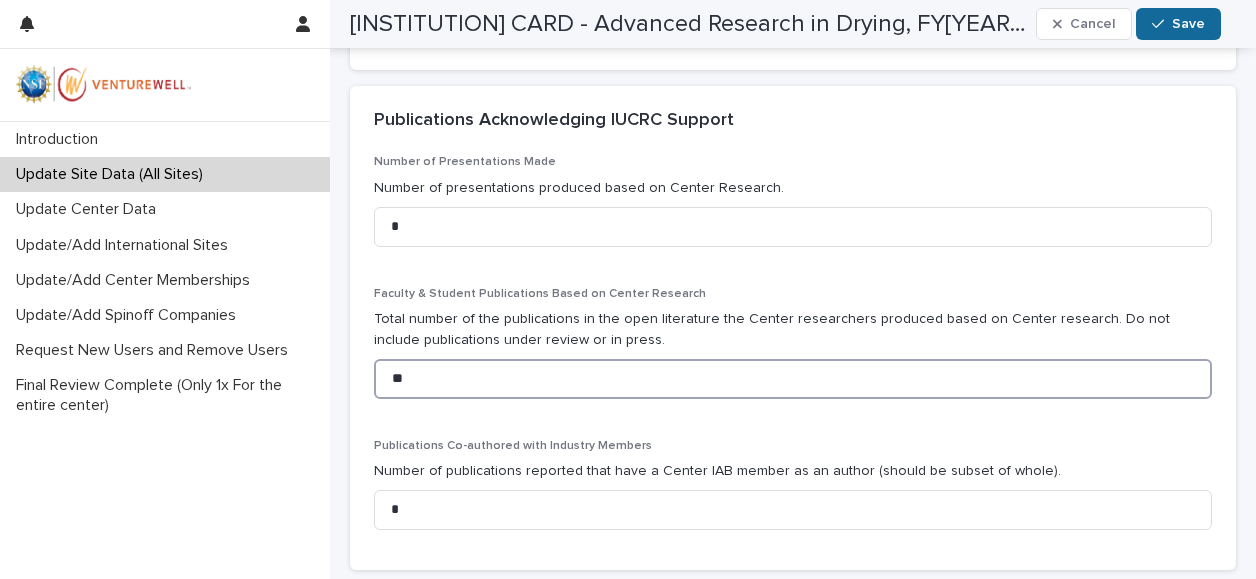 type on "**" 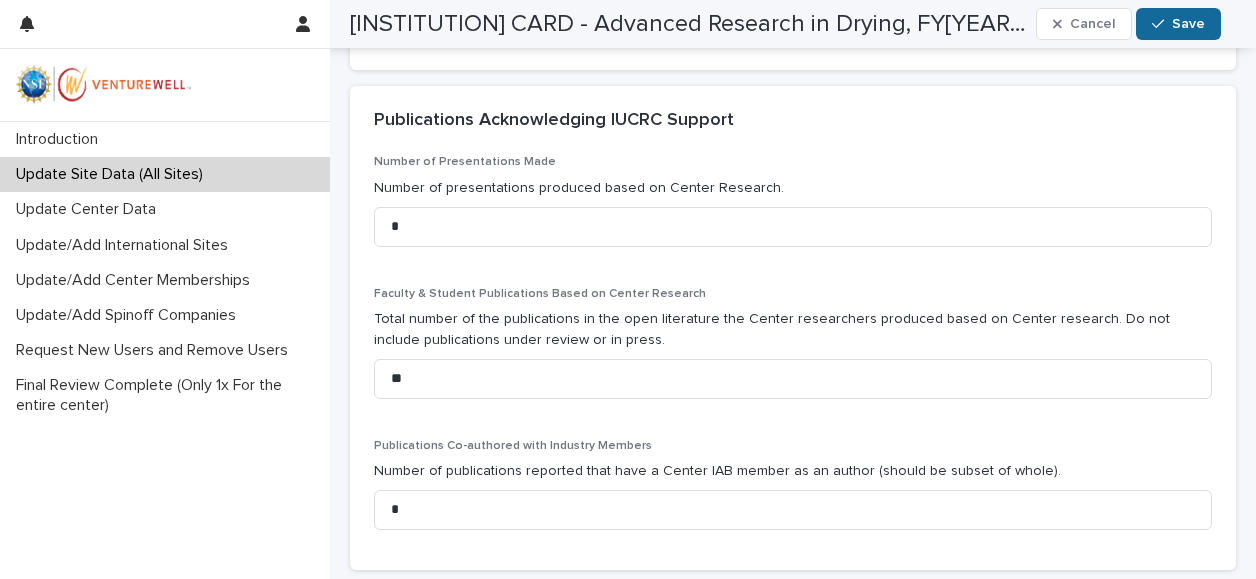 click on "Save" at bounding box center (1188, 24) 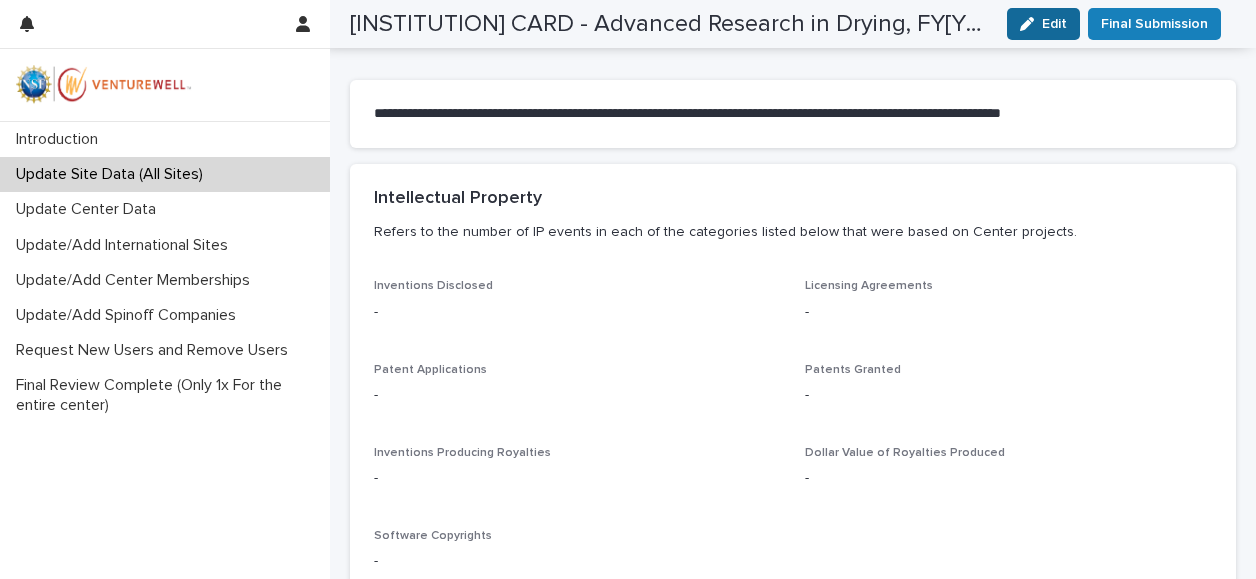 scroll, scrollTop: 0, scrollLeft: 0, axis: both 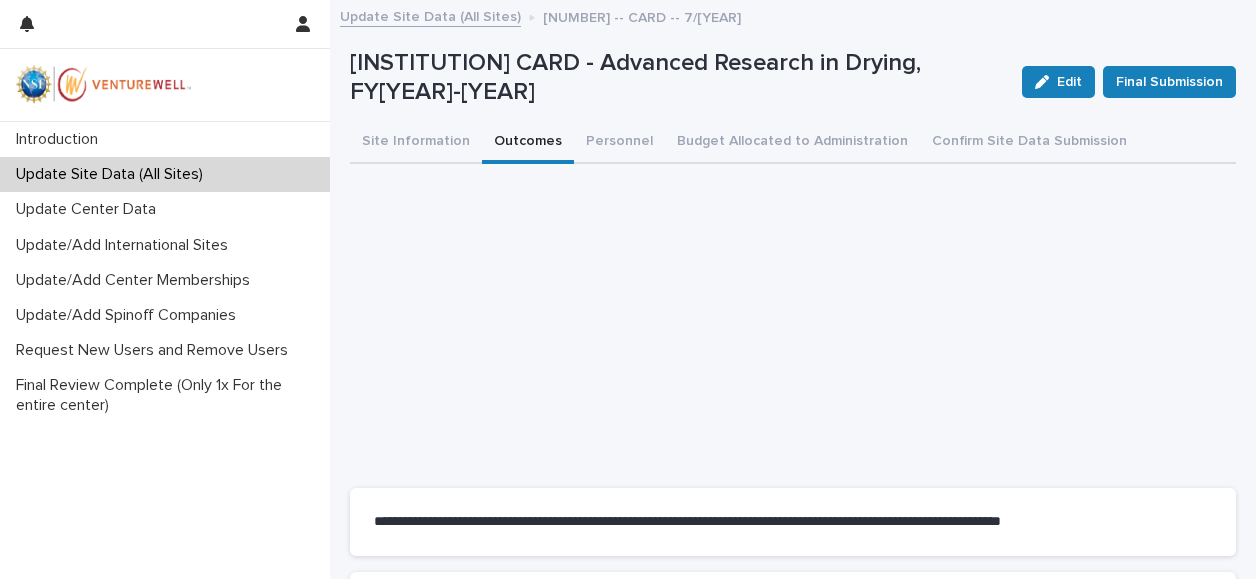 click on "Update Site Data (All Sites)" at bounding box center (113, 174) 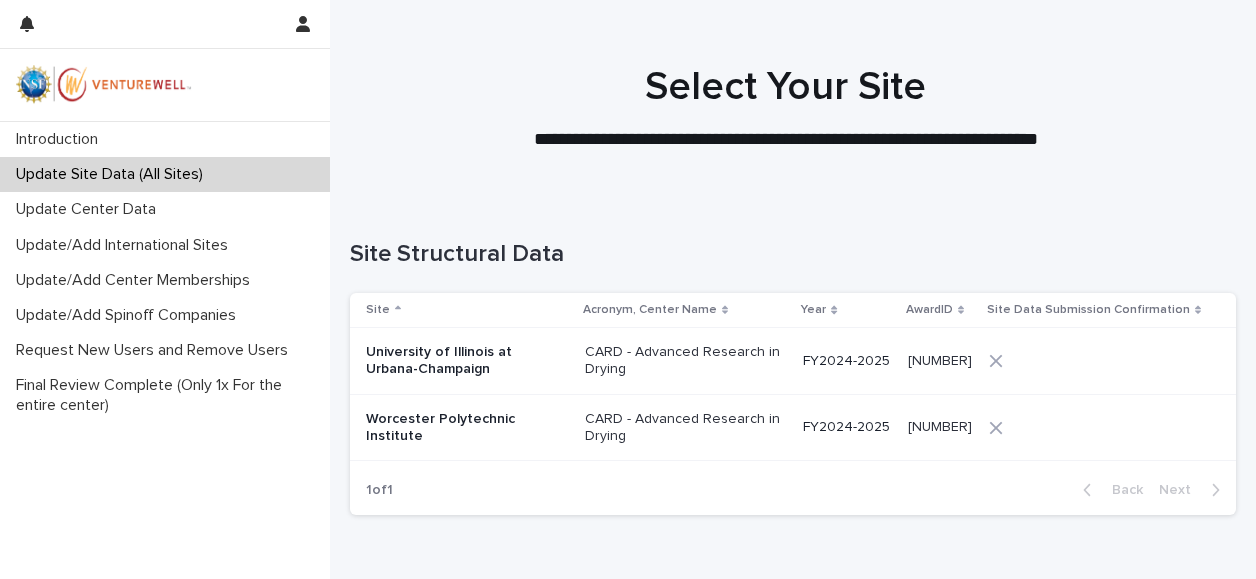 click on "Worcester Polytechnic Institute" at bounding box center (466, 426) 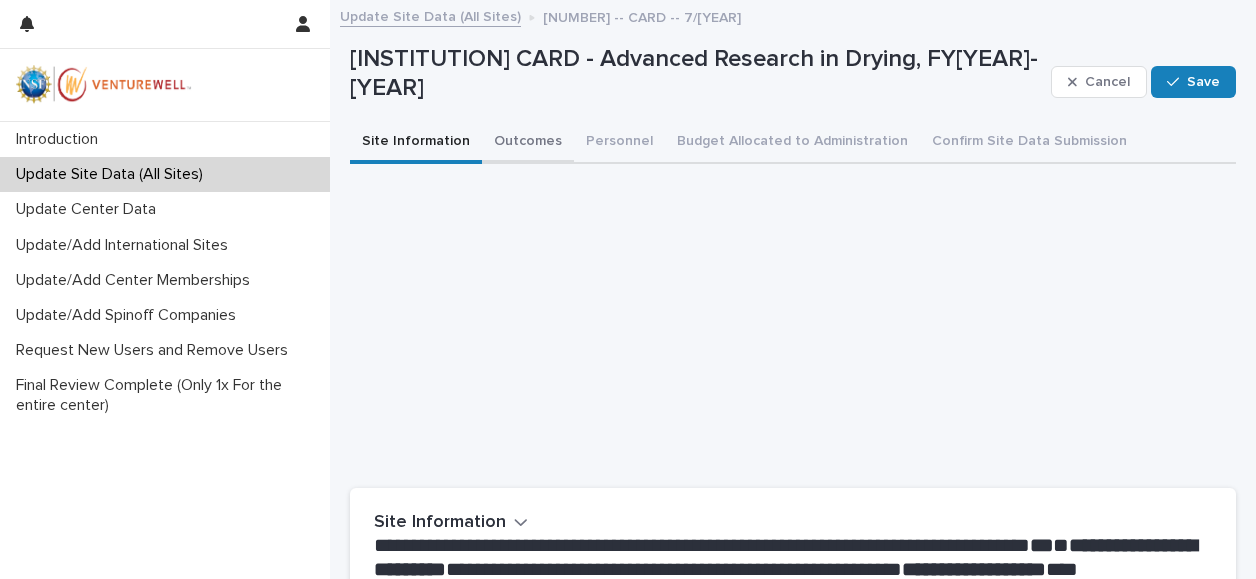 click on "Outcomes" at bounding box center (528, 143) 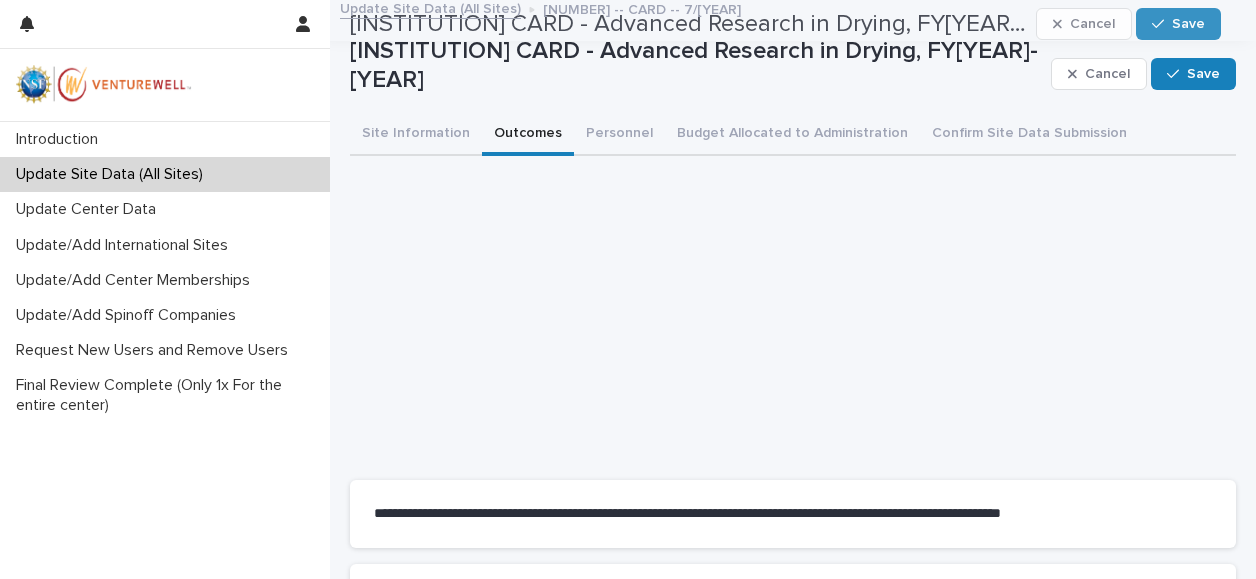 scroll, scrollTop: 0, scrollLeft: 0, axis: both 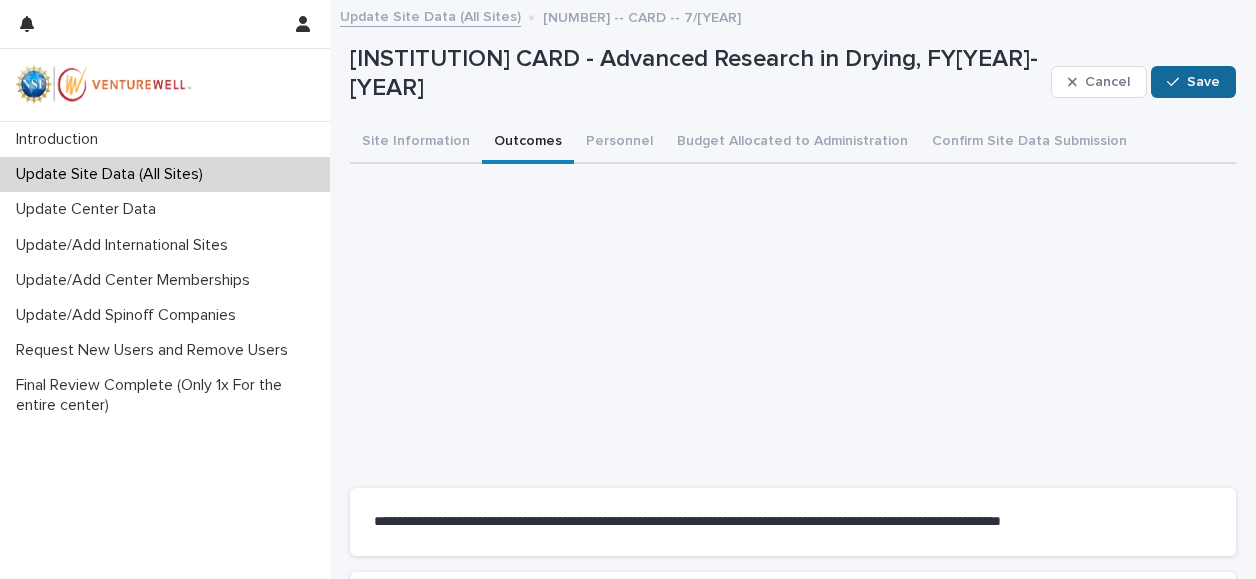 click on "Save" at bounding box center [1203, 82] 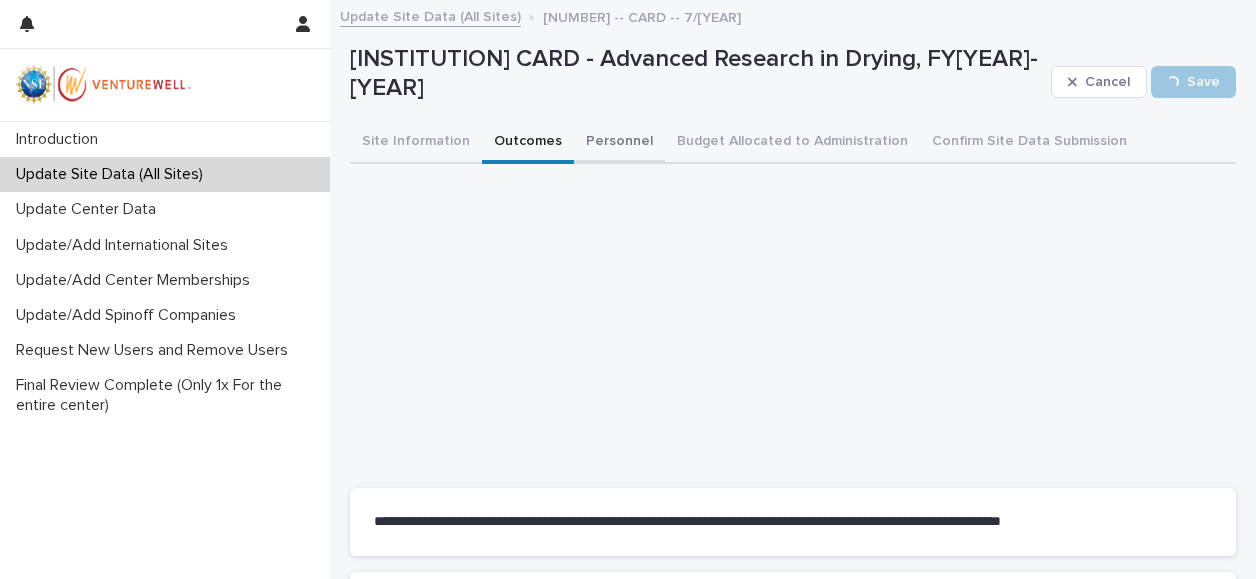 click on "Personnel" at bounding box center [619, 143] 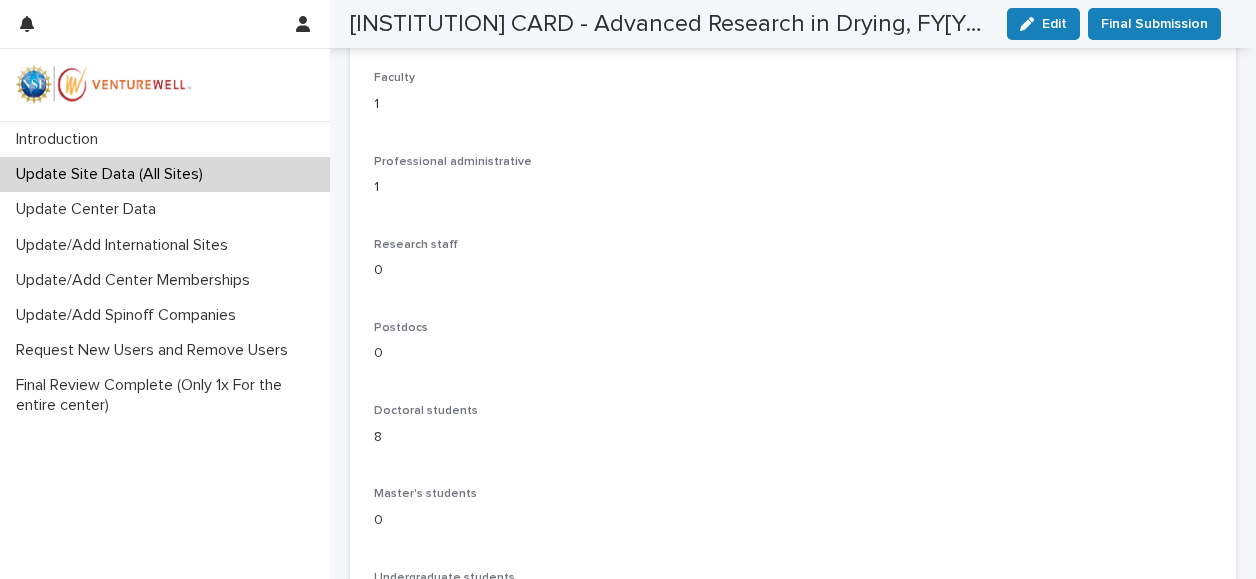 scroll, scrollTop: 692, scrollLeft: 0, axis: vertical 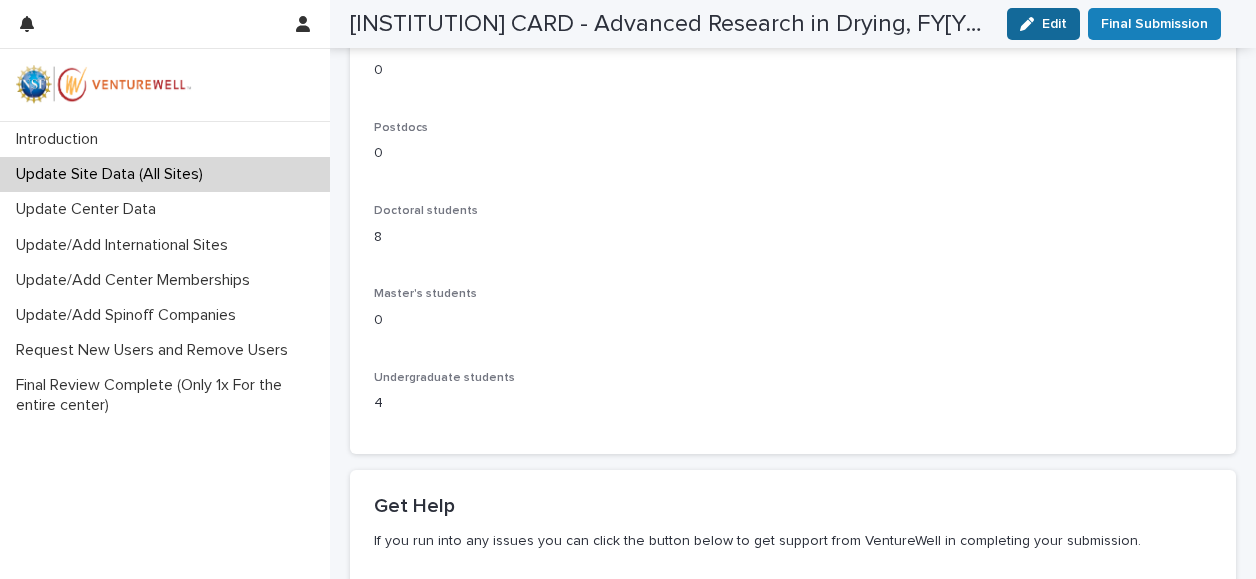 click on "Edit" at bounding box center [1054, 24] 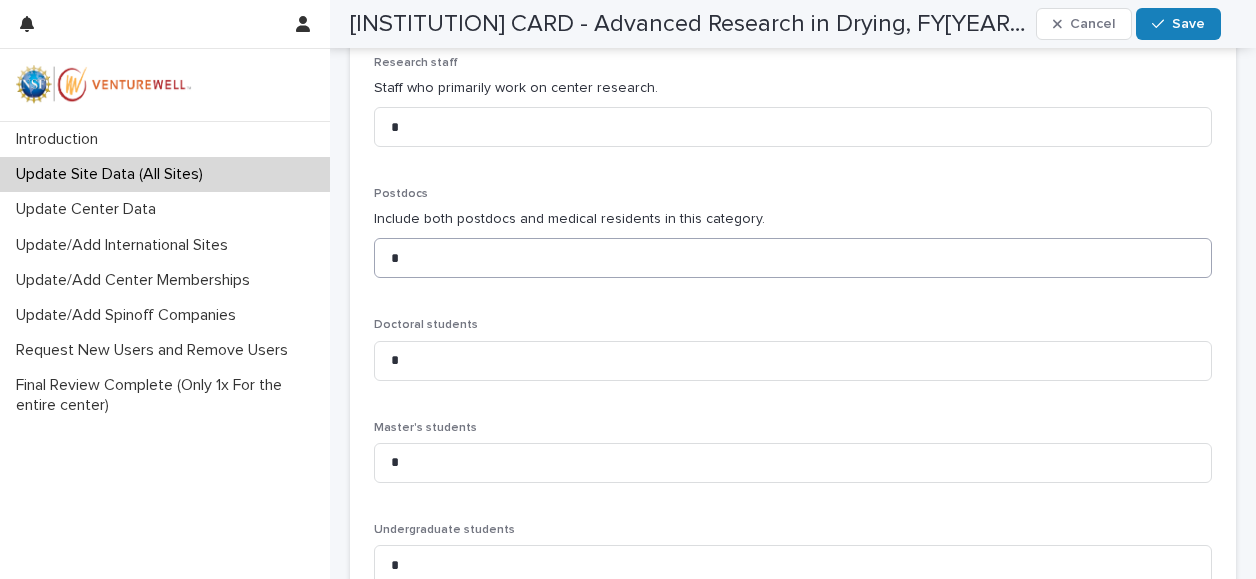 scroll, scrollTop: 1392, scrollLeft: 0, axis: vertical 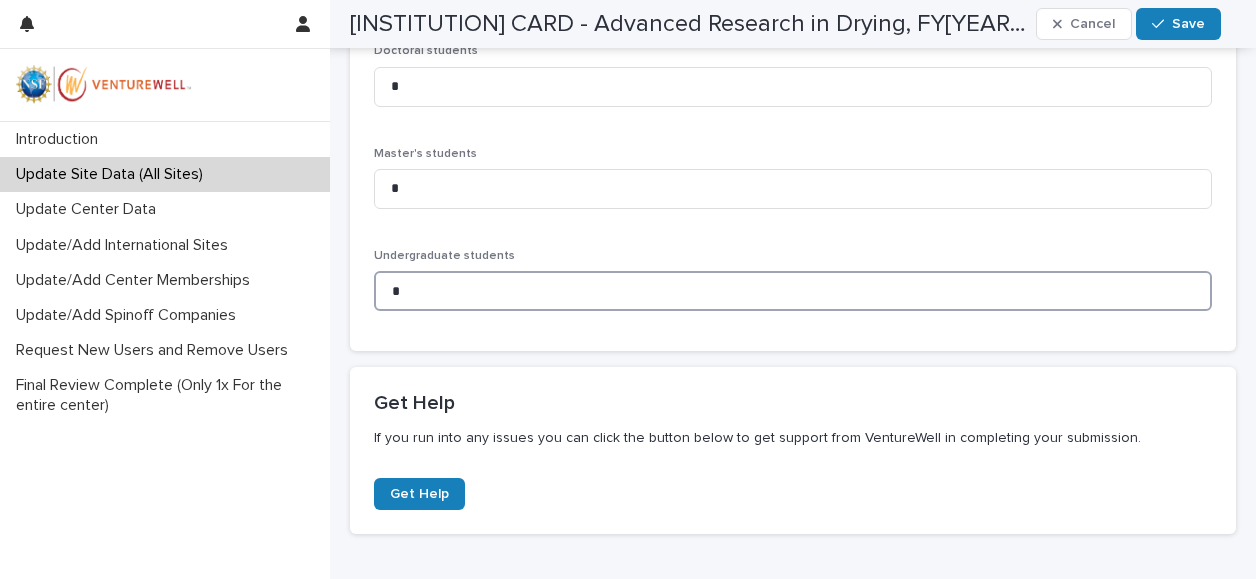 click on "*" at bounding box center (793, 291) 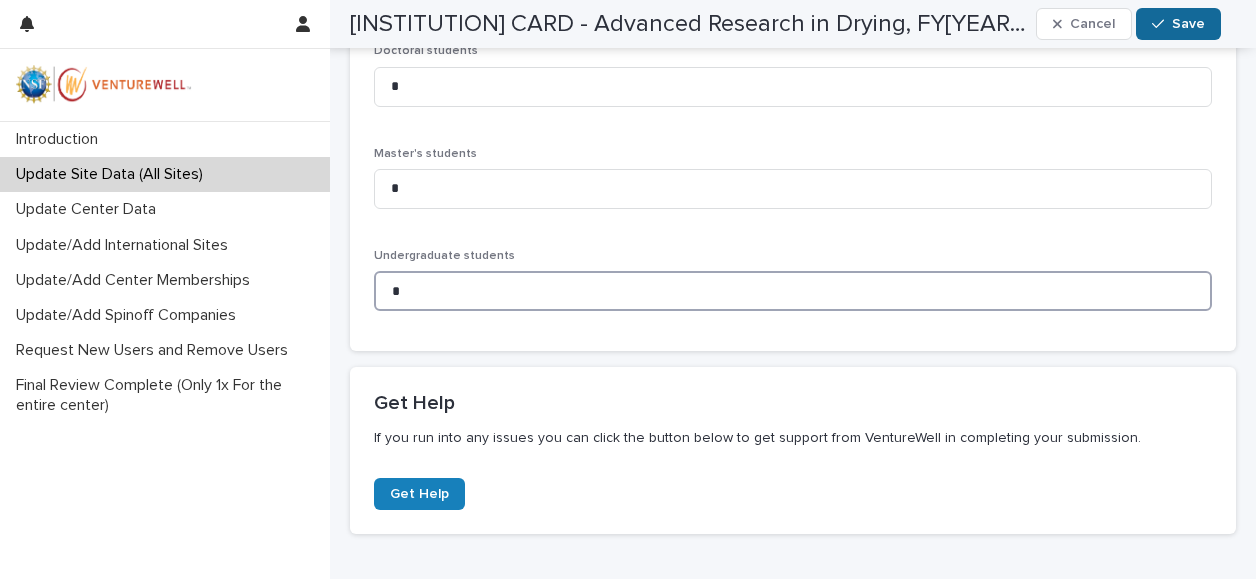 type on "*" 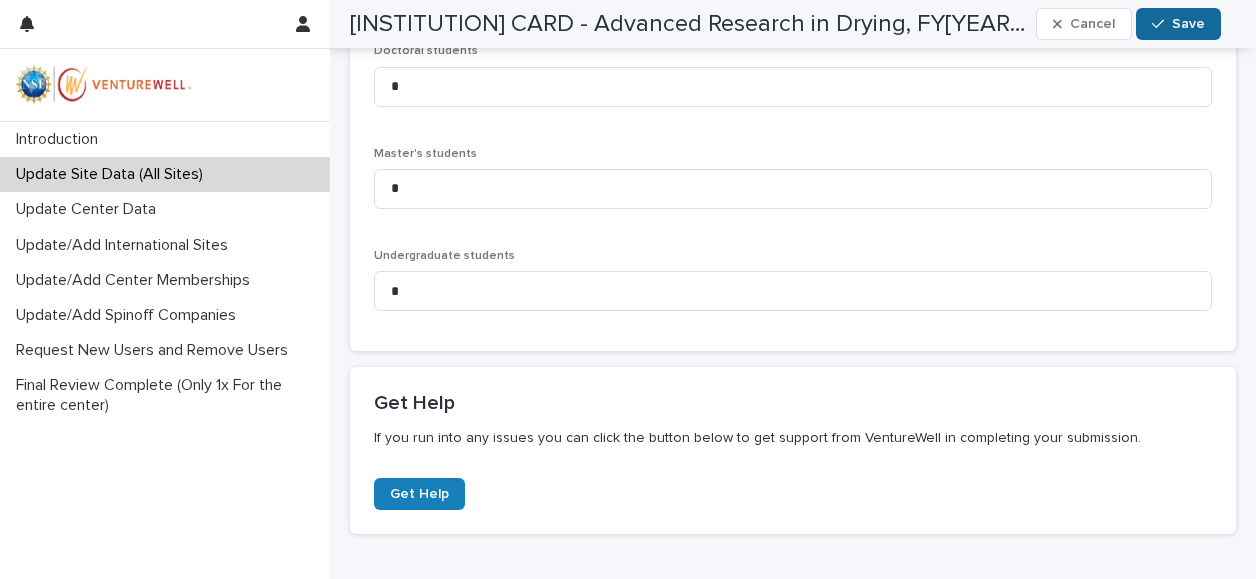 click on "Save" at bounding box center (1188, 24) 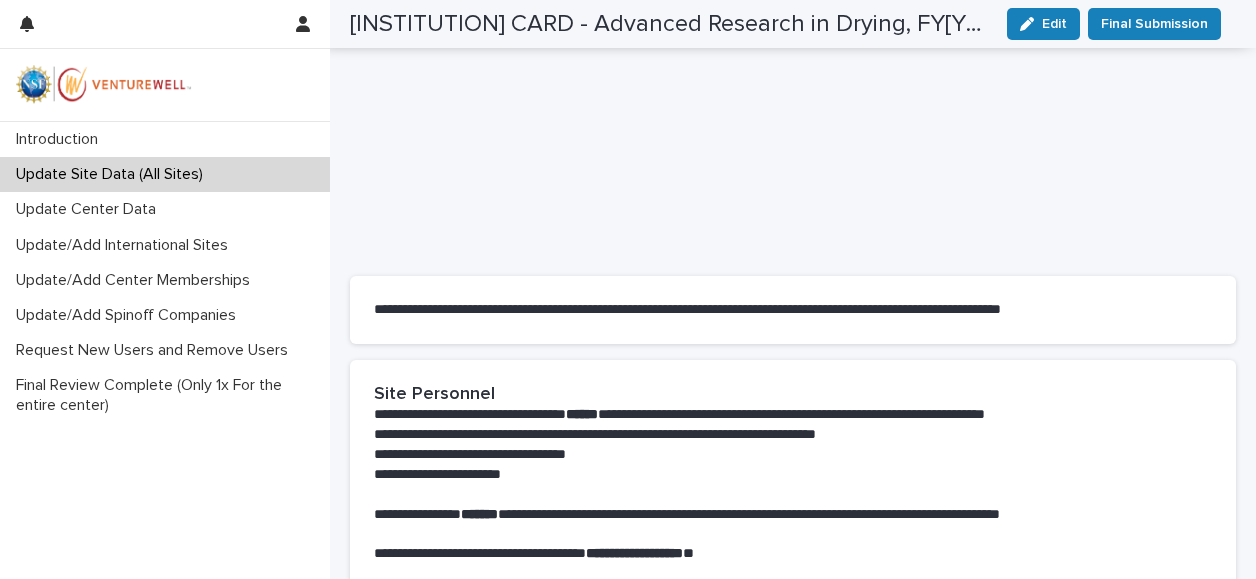 scroll, scrollTop: 0, scrollLeft: 0, axis: both 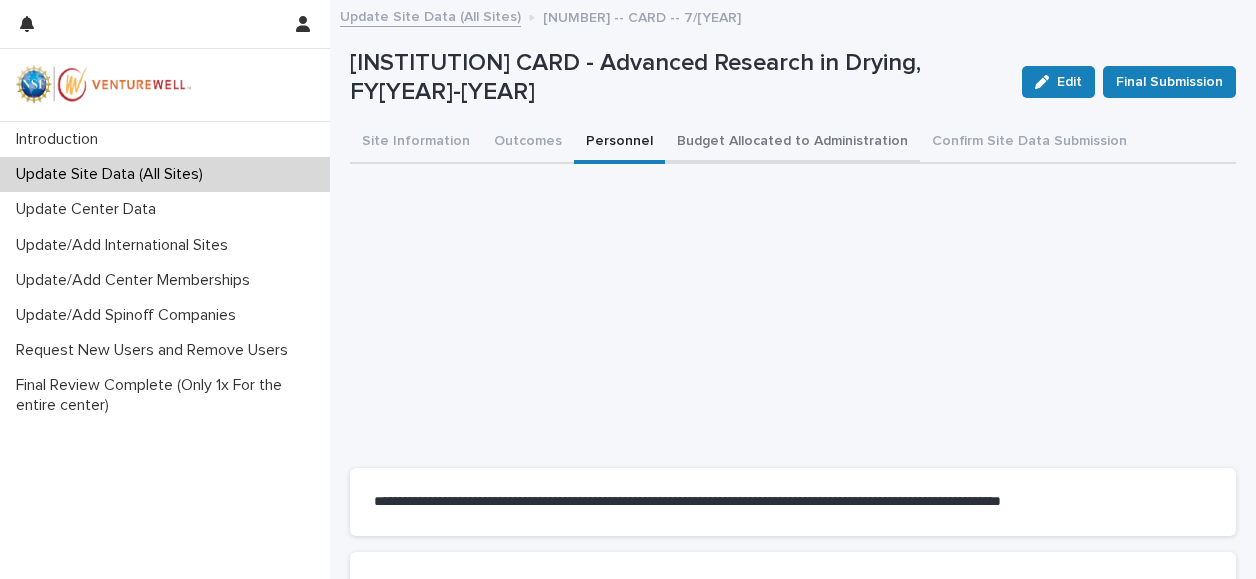 click on "Budget Allocated to Administration" at bounding box center (792, 143) 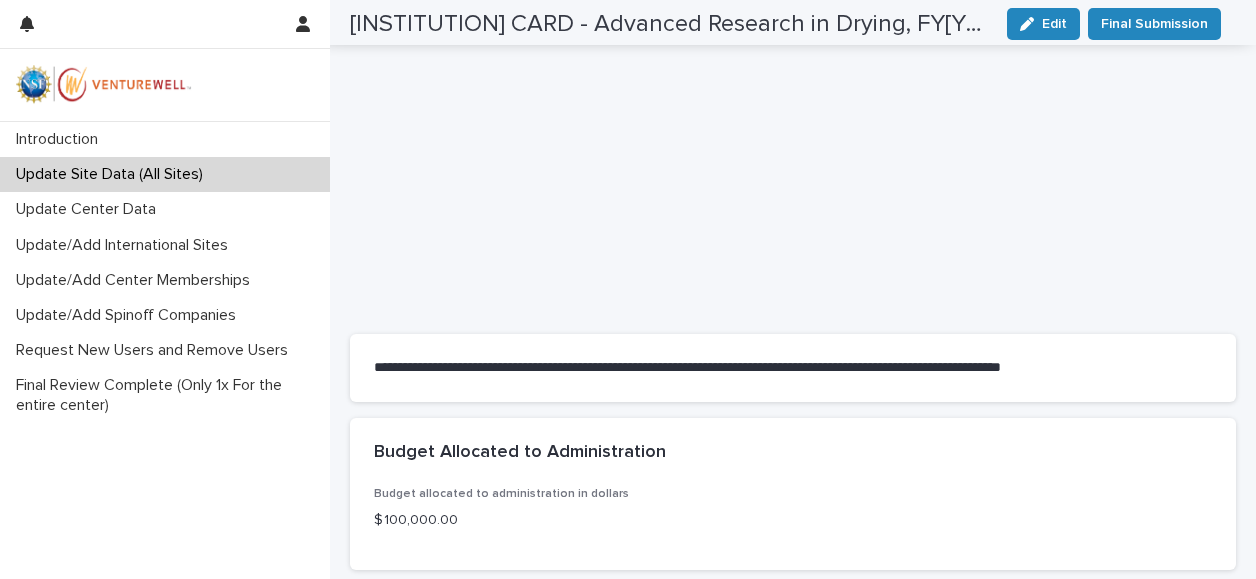 scroll, scrollTop: 0, scrollLeft: 0, axis: both 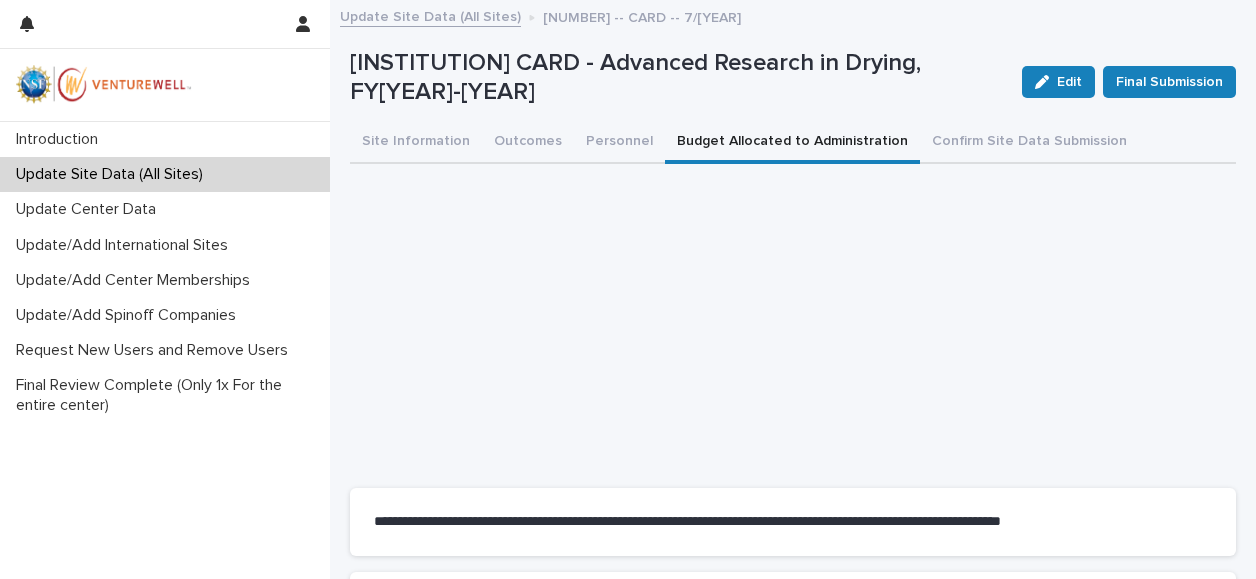 click on "Update Site Data (All Sites)" at bounding box center (113, 174) 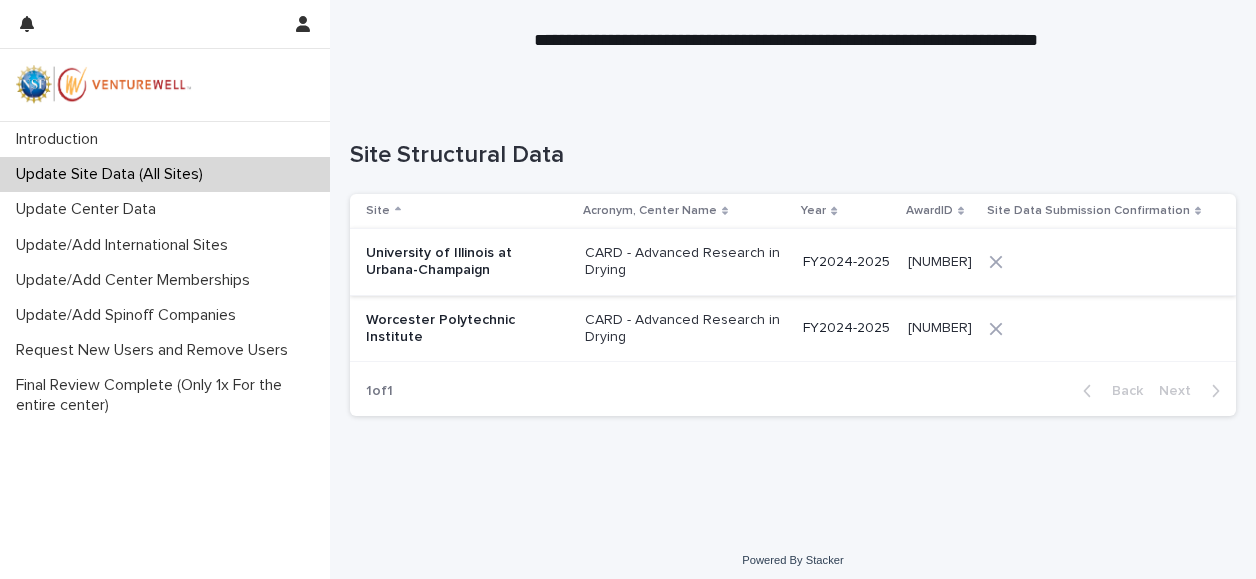 scroll, scrollTop: 109, scrollLeft: 0, axis: vertical 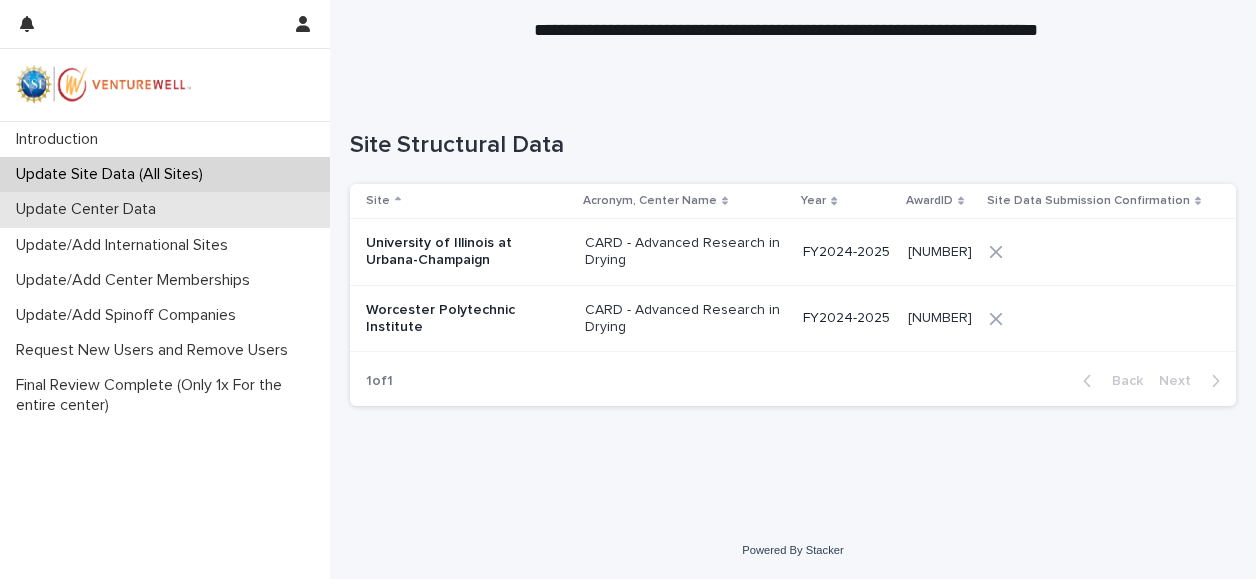 click on "Update Center Data" at bounding box center [90, 209] 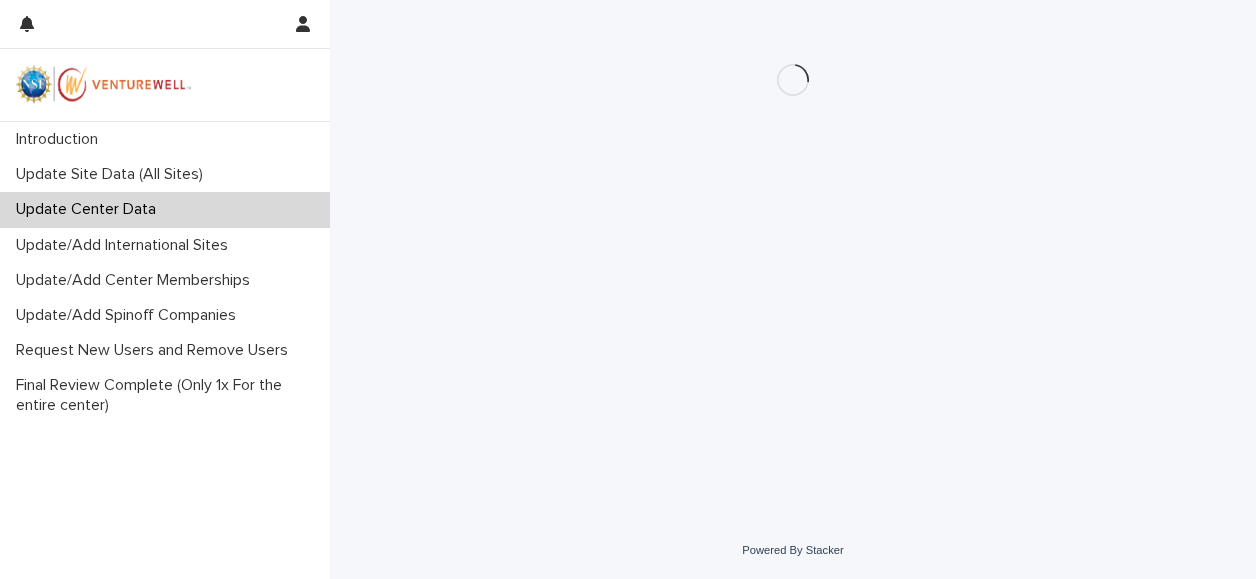 scroll, scrollTop: 0, scrollLeft: 0, axis: both 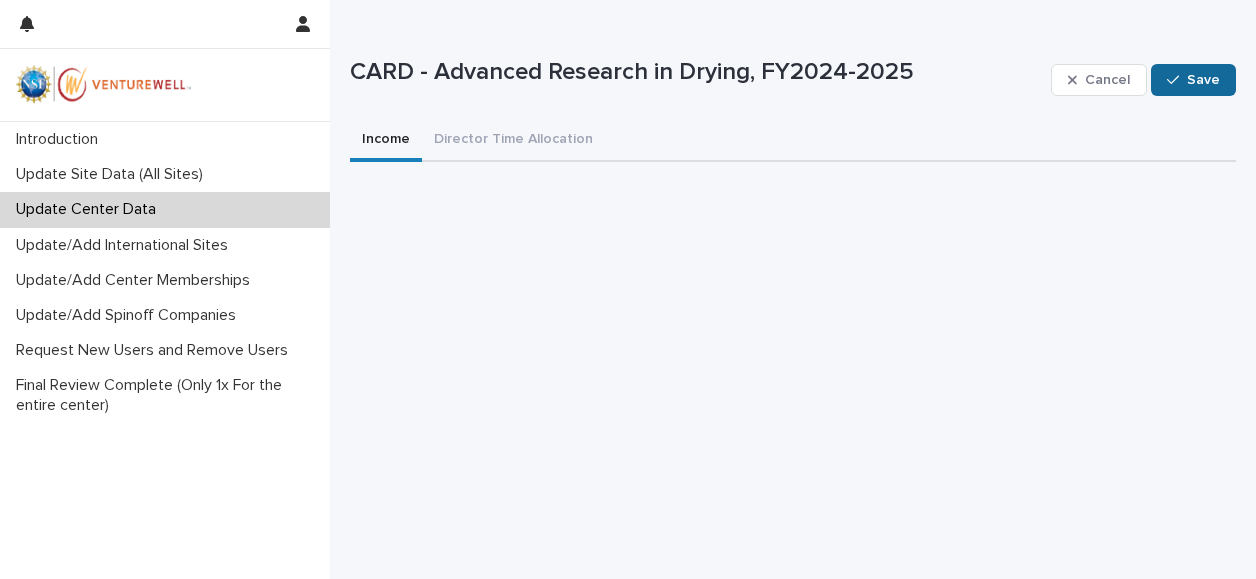 click on "Save" at bounding box center [1203, 80] 